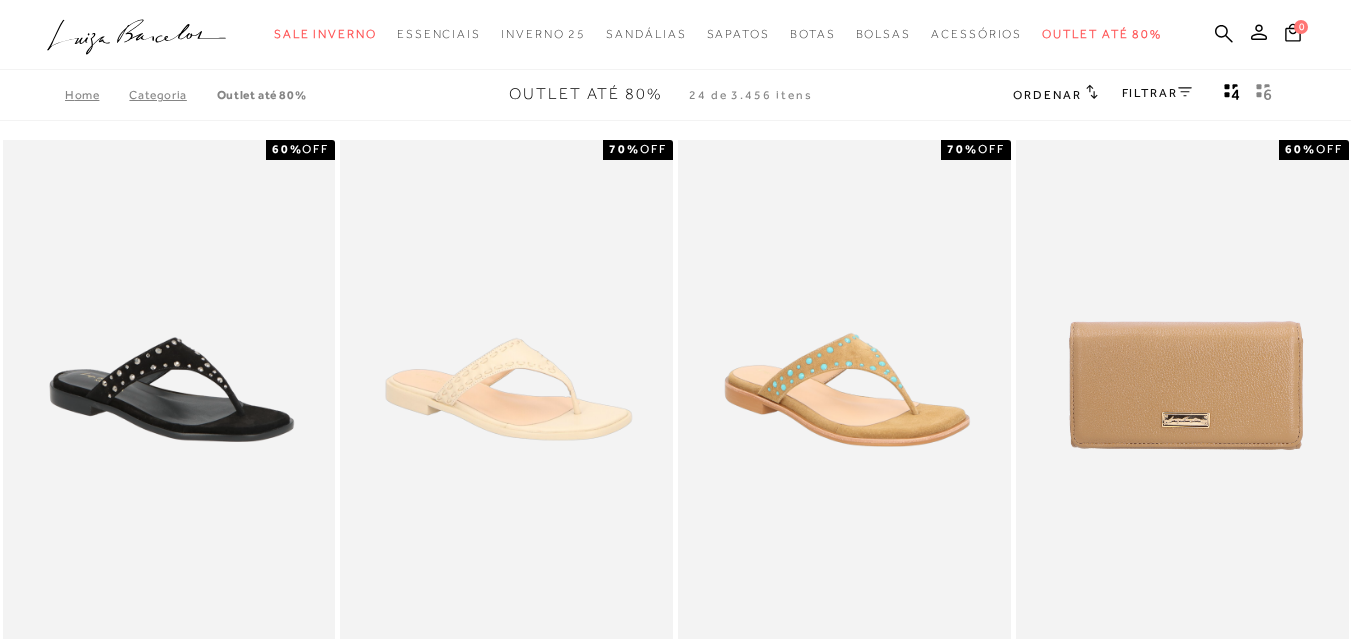 scroll, scrollTop: 0, scrollLeft: 0, axis: both 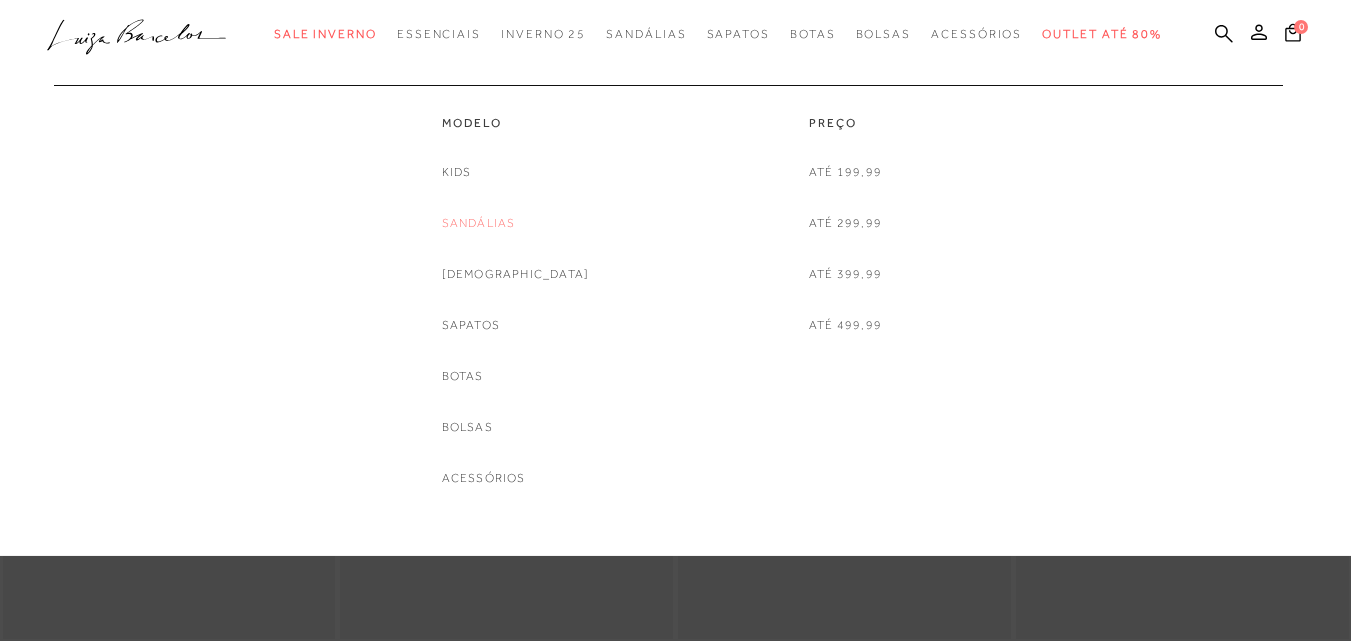 click on "Sandálias" at bounding box center (479, 223) 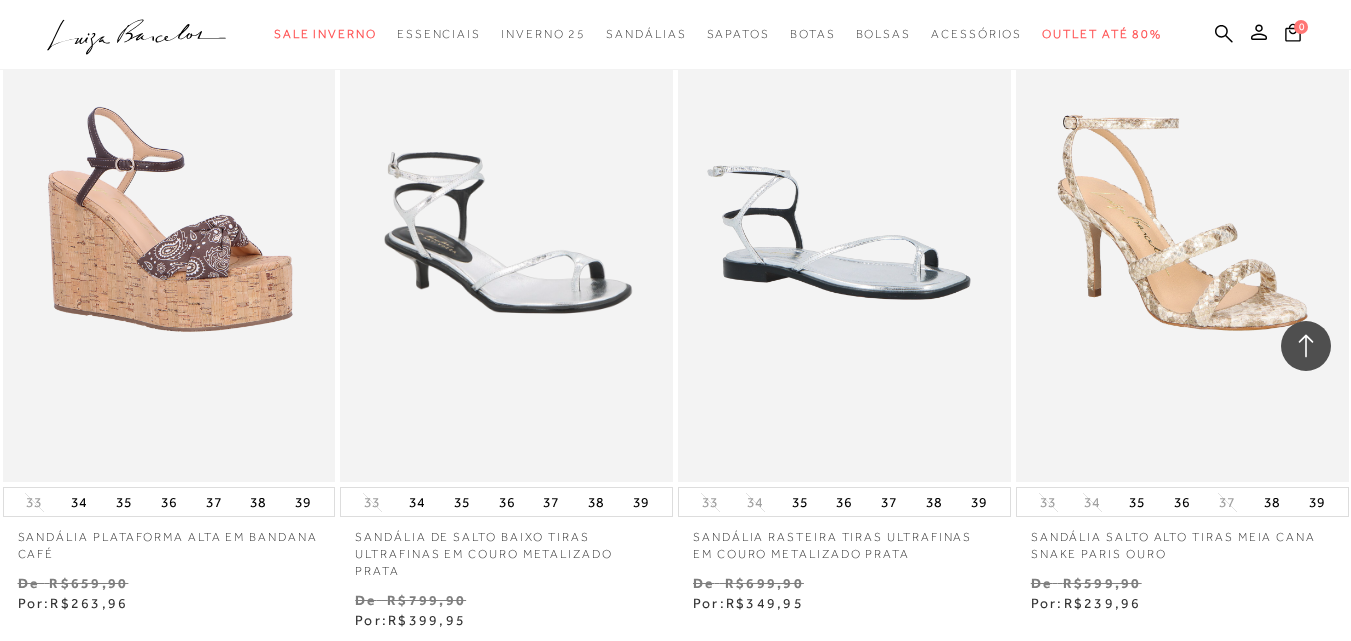 scroll, scrollTop: 1532, scrollLeft: 0, axis: vertical 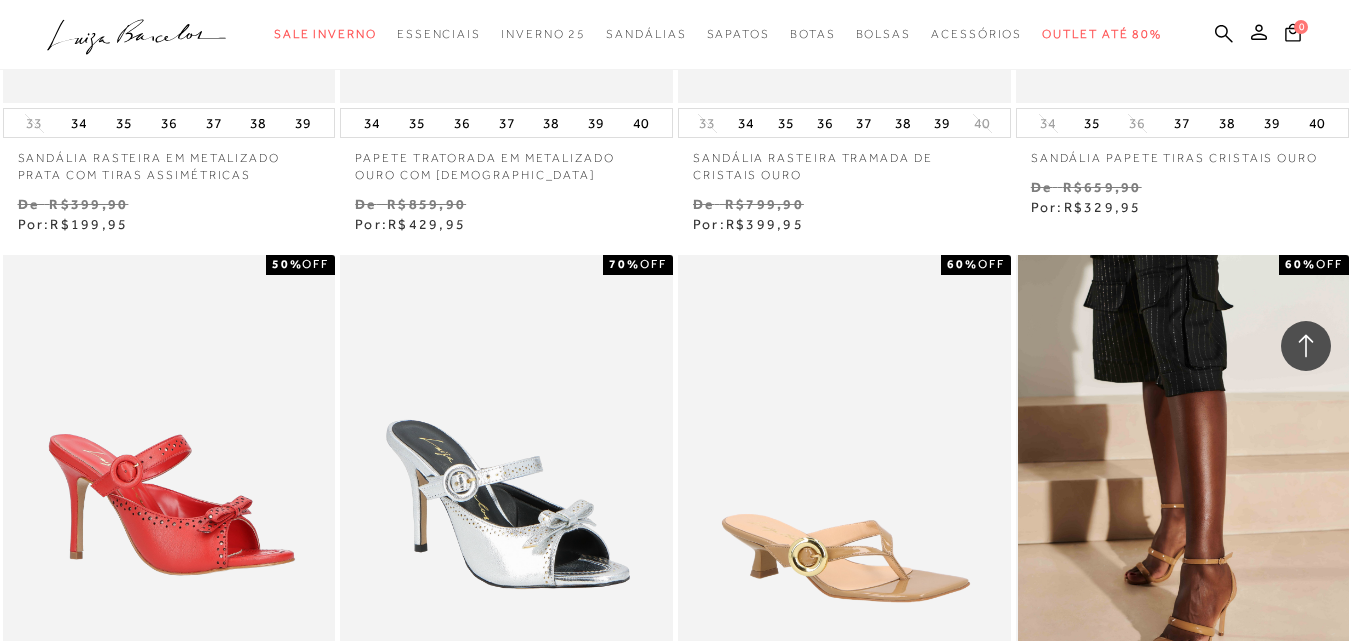 drag, startPoint x: 1348, startPoint y: 357, endPoint x: 1346, endPoint y: 386, distance: 29.068884 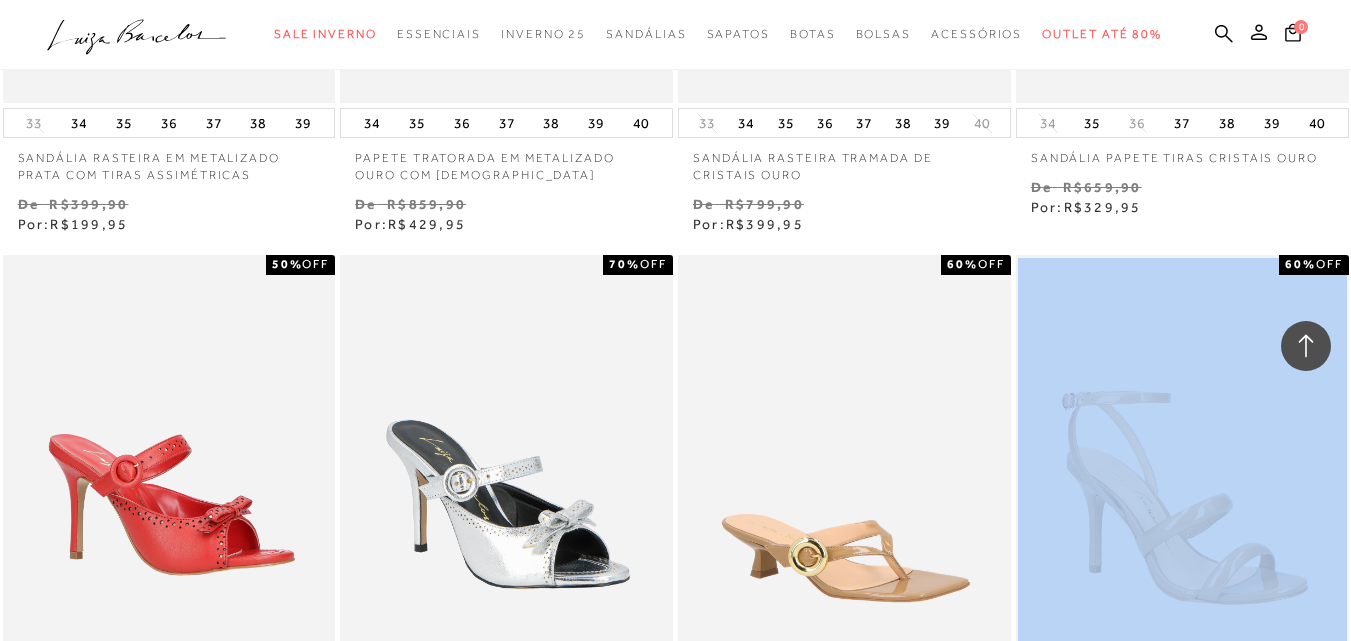 scroll, scrollTop: 2788, scrollLeft: 0, axis: vertical 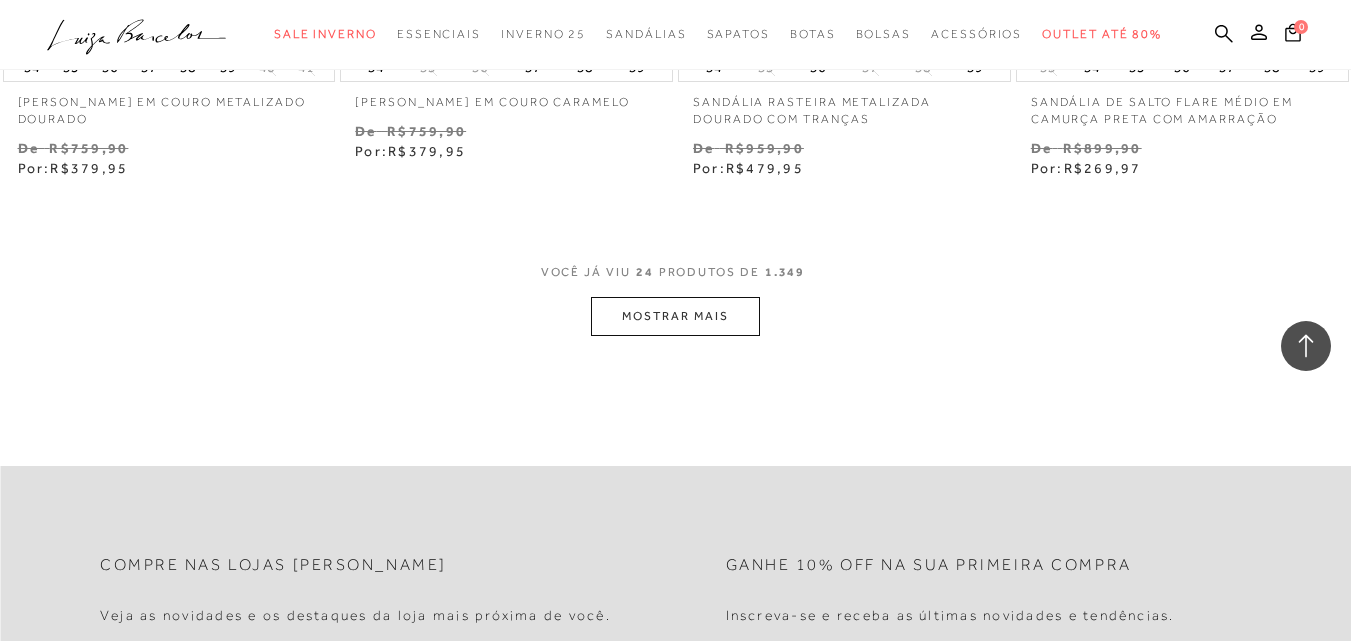 click on "MOSTRAR MAIS" at bounding box center [675, 316] 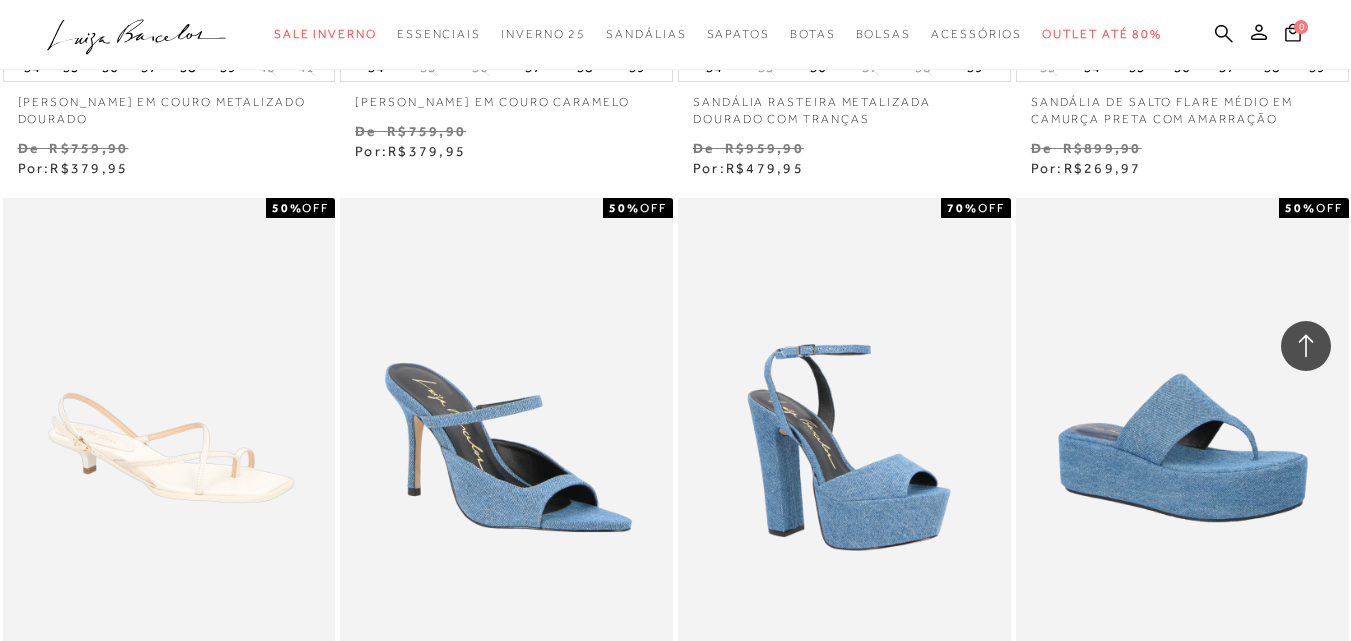 scroll, scrollTop: 4509, scrollLeft: 0, axis: vertical 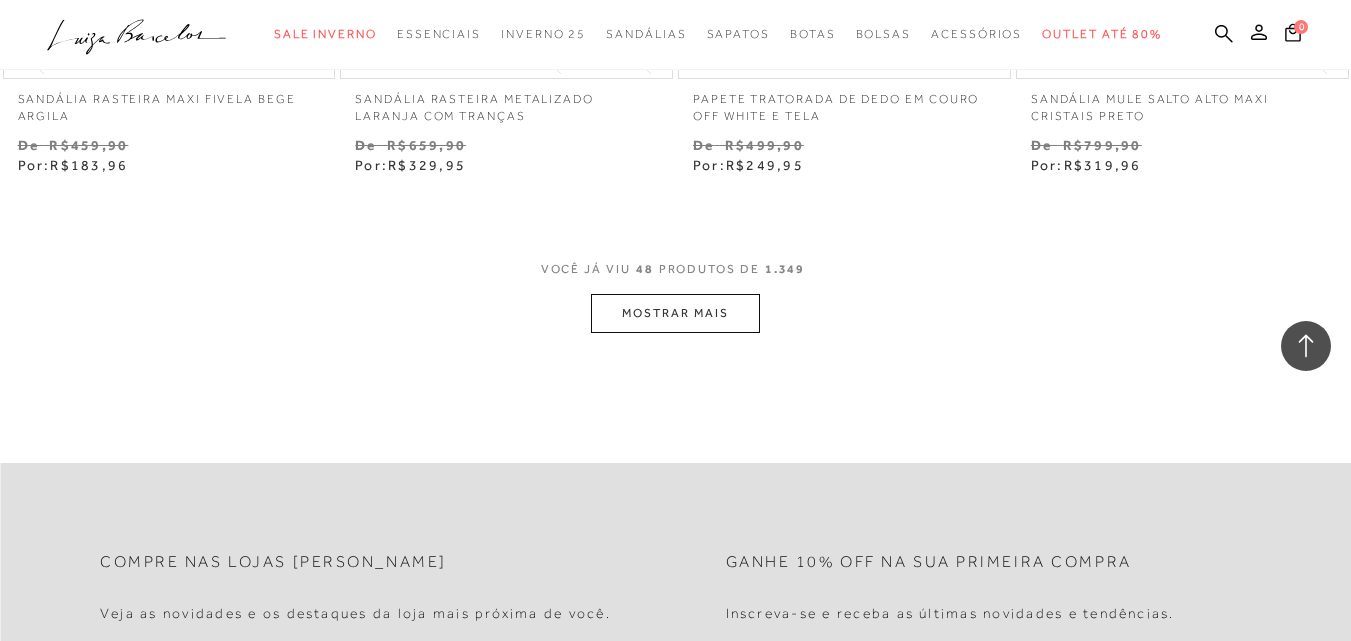 click on "MOSTRAR MAIS" at bounding box center (675, 313) 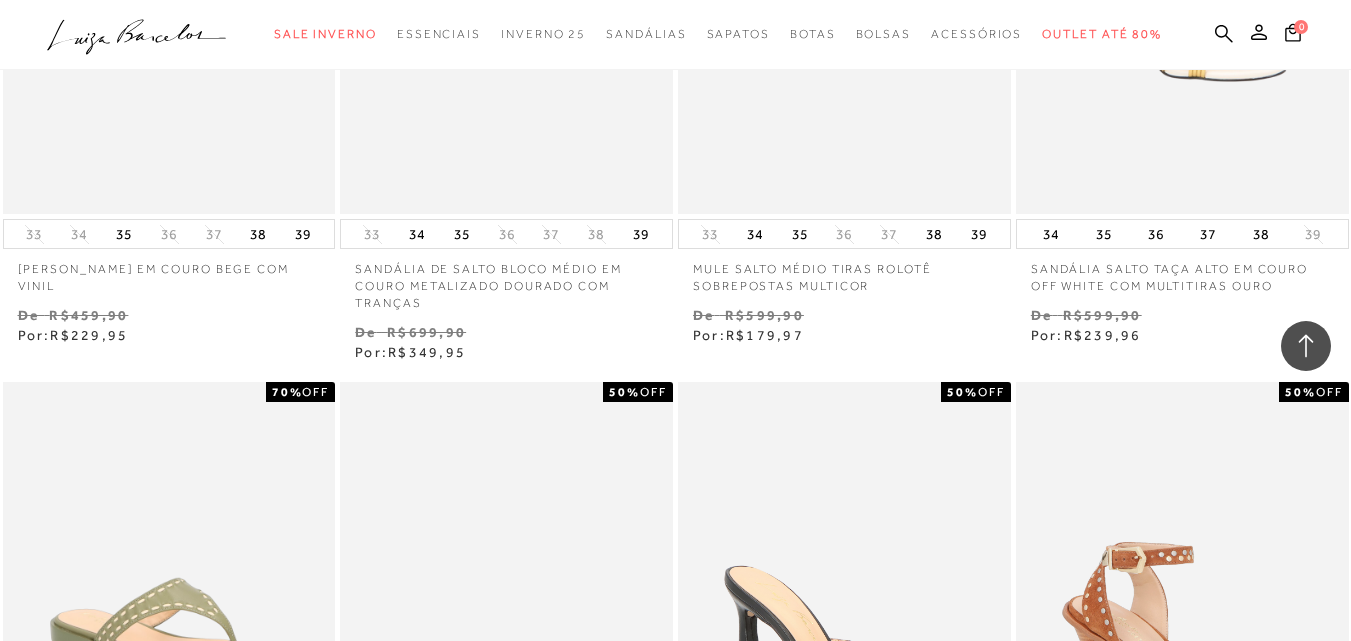 scroll, scrollTop: 9858, scrollLeft: 0, axis: vertical 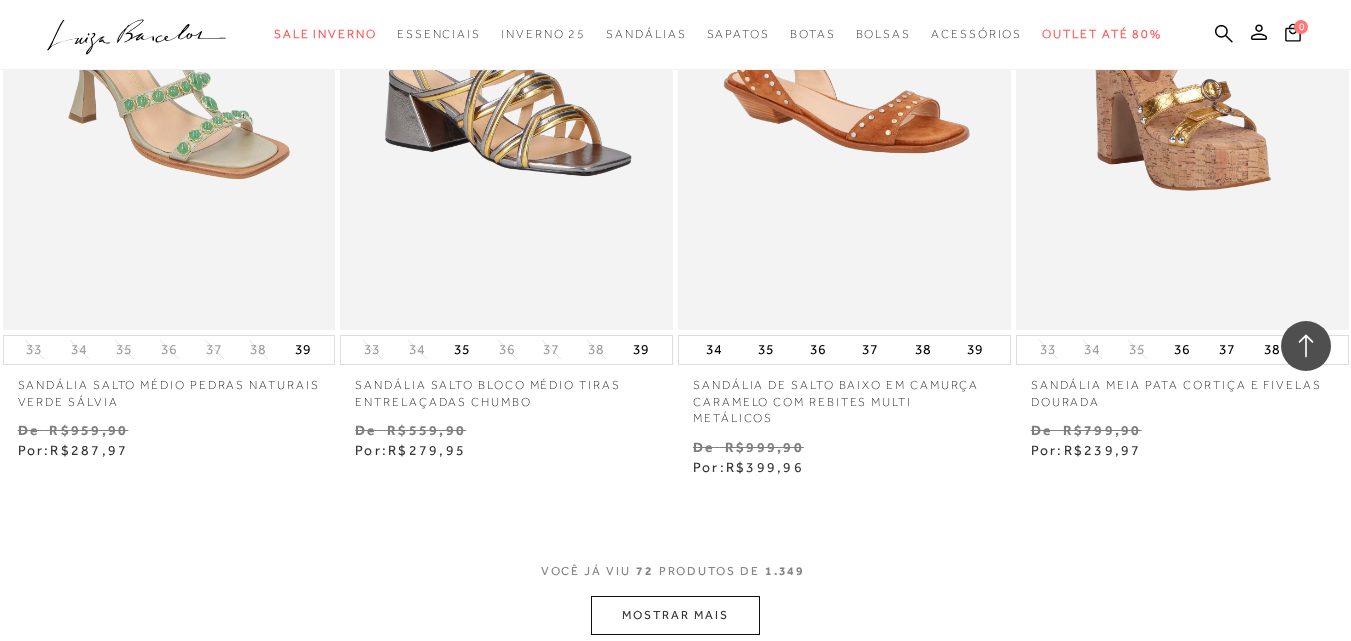 click on "MOSTRAR MAIS" at bounding box center (675, 615) 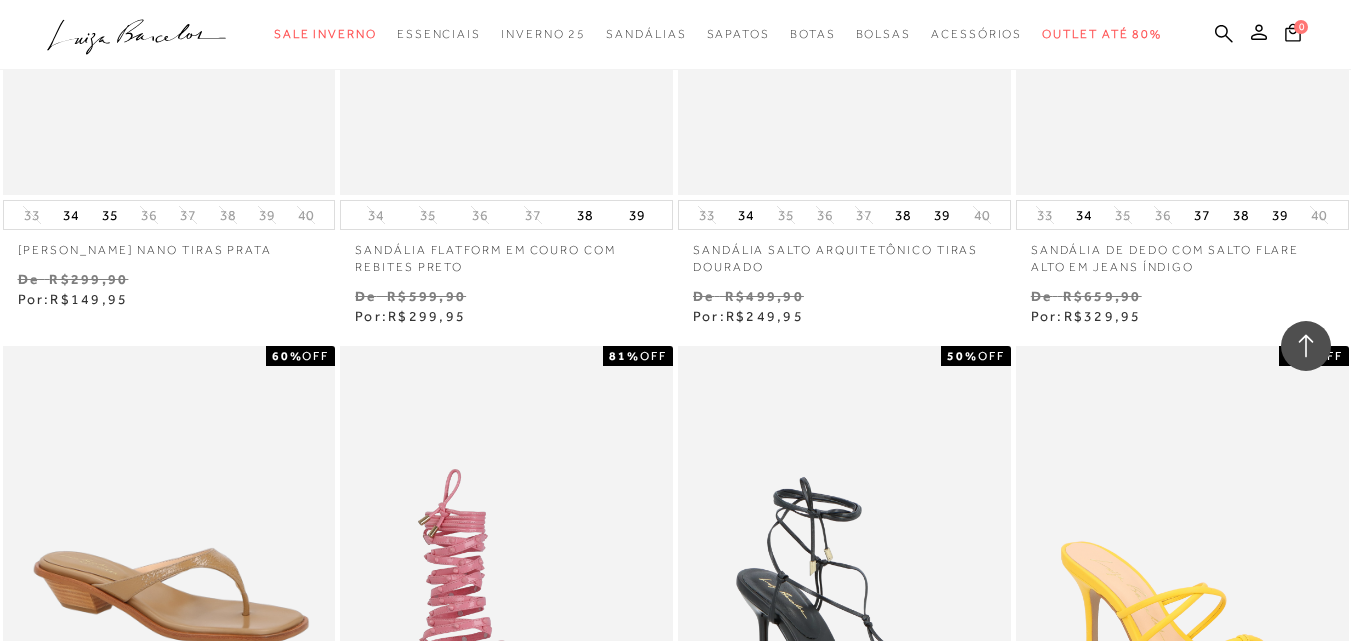 scroll, scrollTop: 13196, scrollLeft: 0, axis: vertical 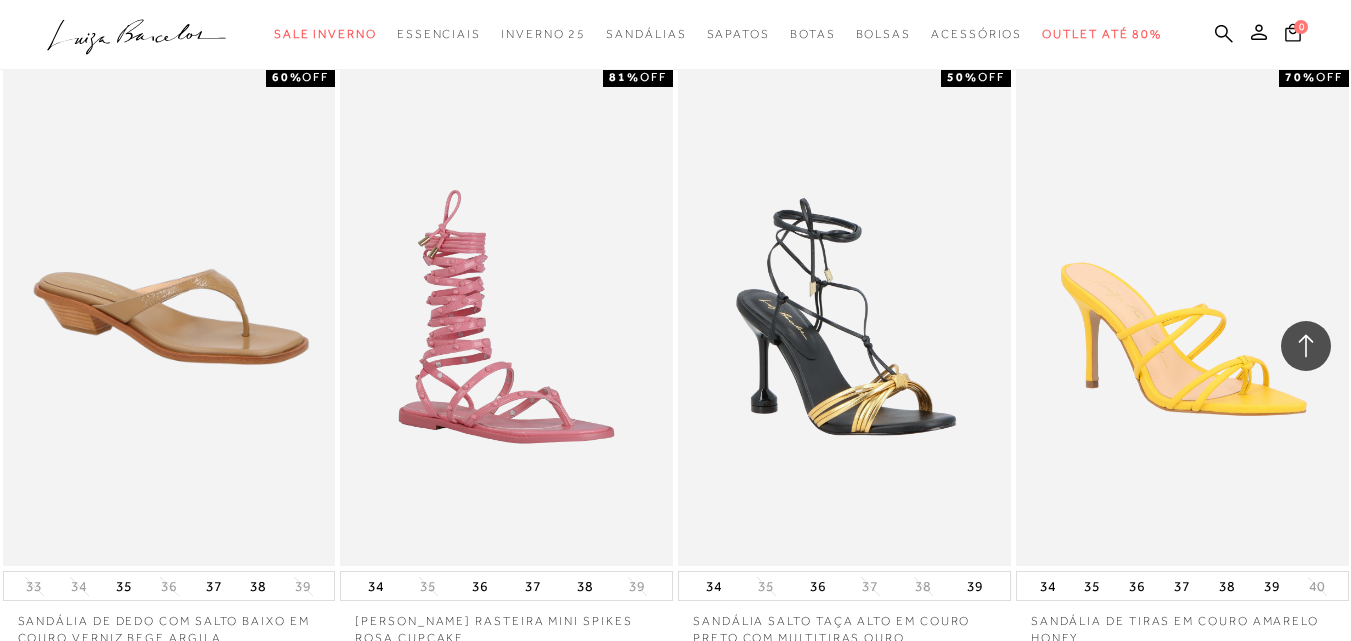 drag, startPoint x: 1349, startPoint y: 494, endPoint x: 1349, endPoint y: 505, distance: 11 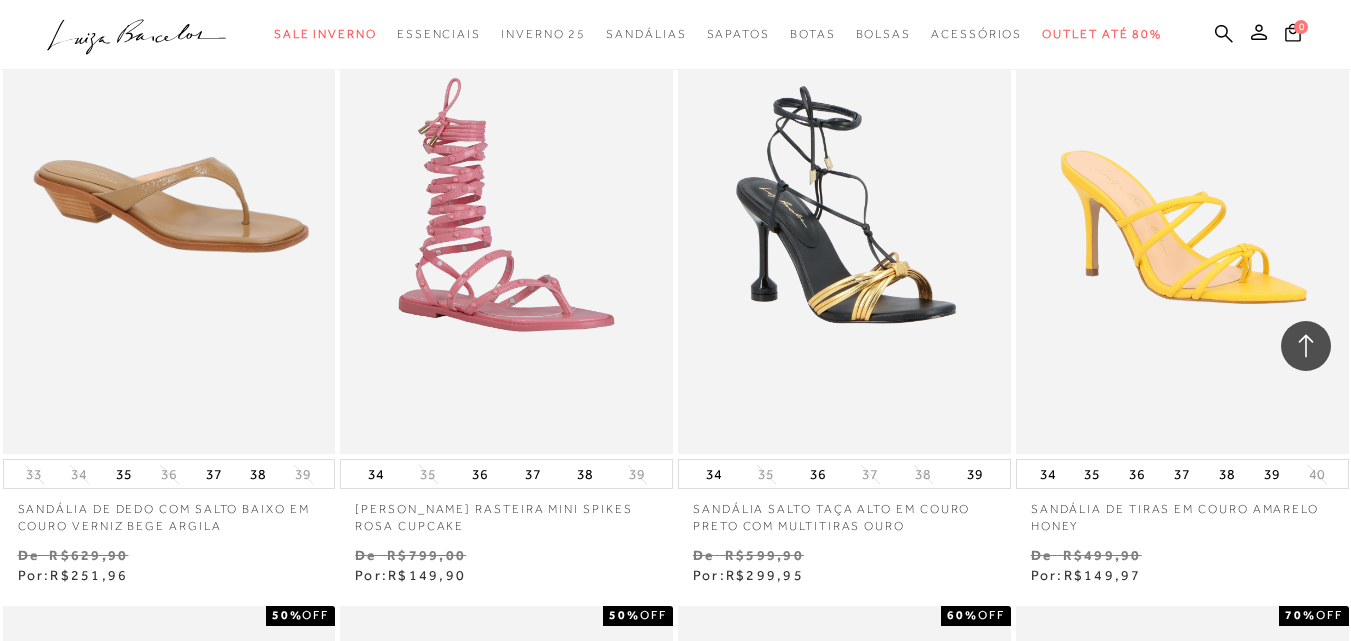 scroll, scrollTop: 13224, scrollLeft: 0, axis: vertical 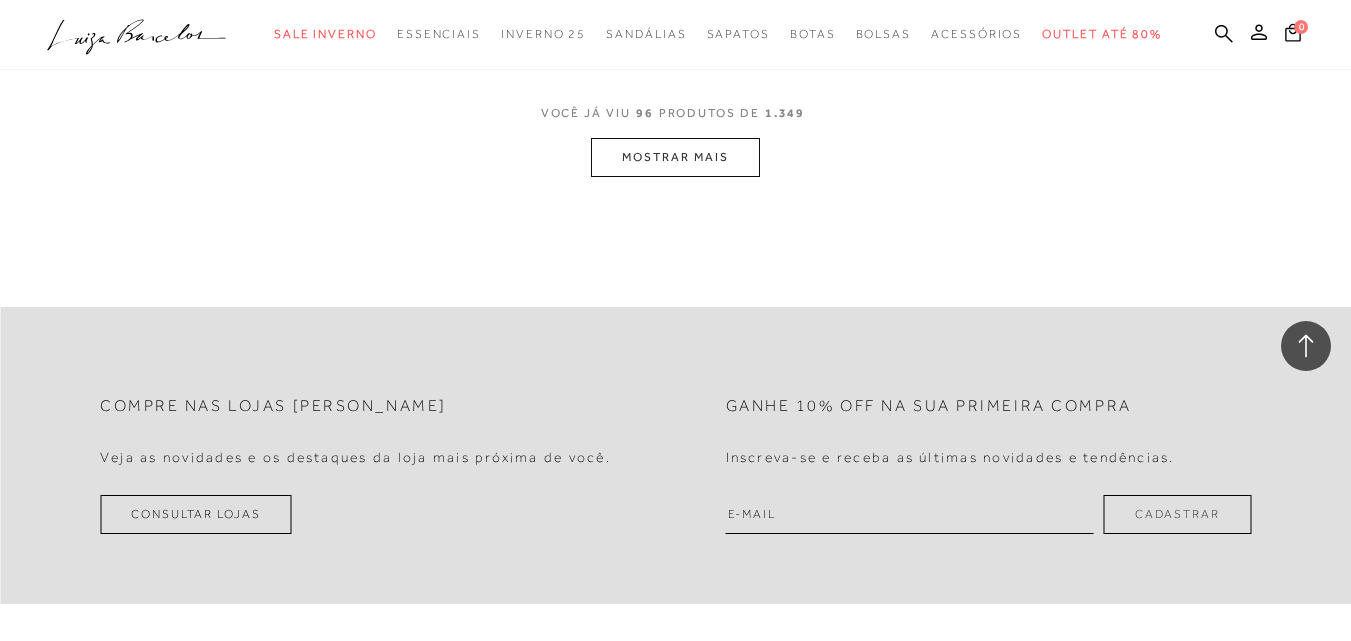 click on "MOSTRAR MAIS" at bounding box center [675, 157] 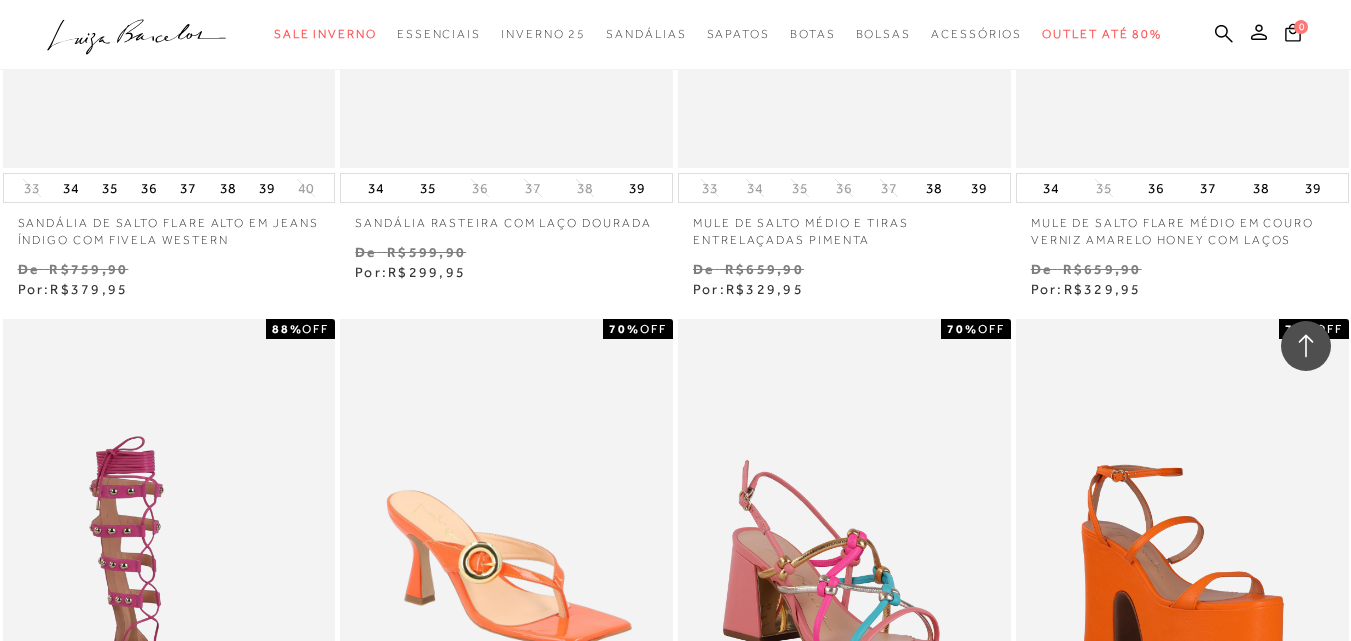 scroll, scrollTop: 17789, scrollLeft: 0, axis: vertical 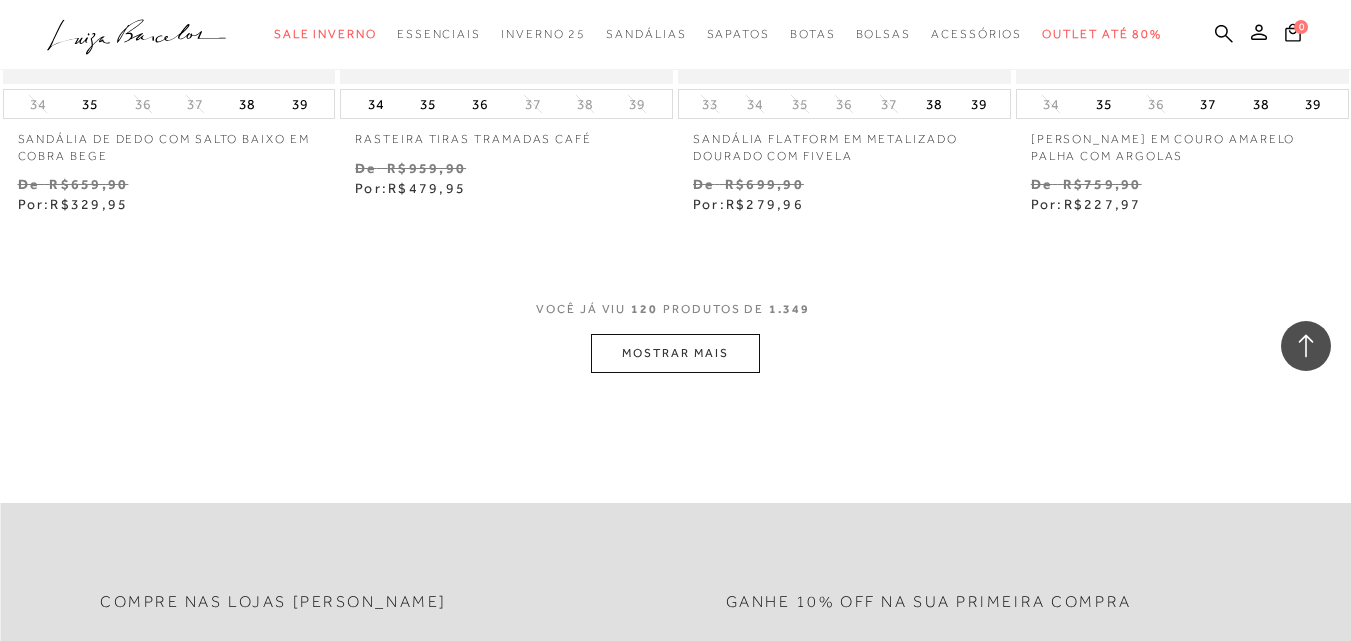 click on "MOSTRAR MAIS" at bounding box center [675, 353] 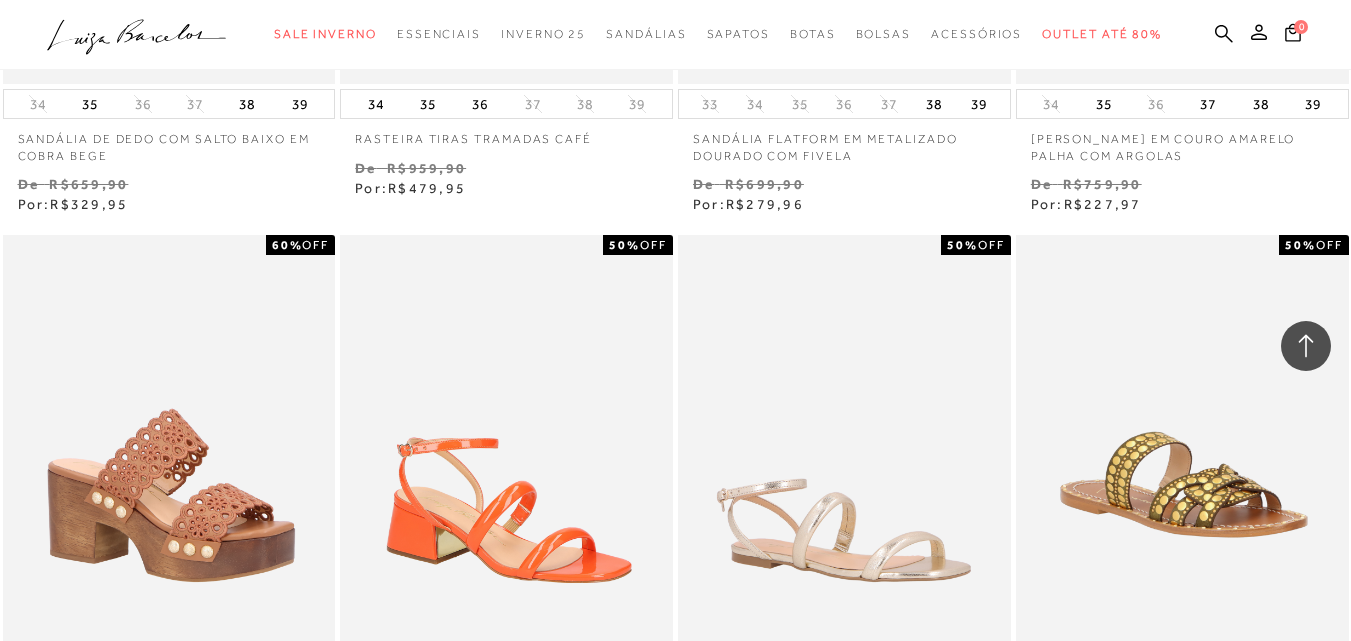 scroll, scrollTop: 21863, scrollLeft: 0, axis: vertical 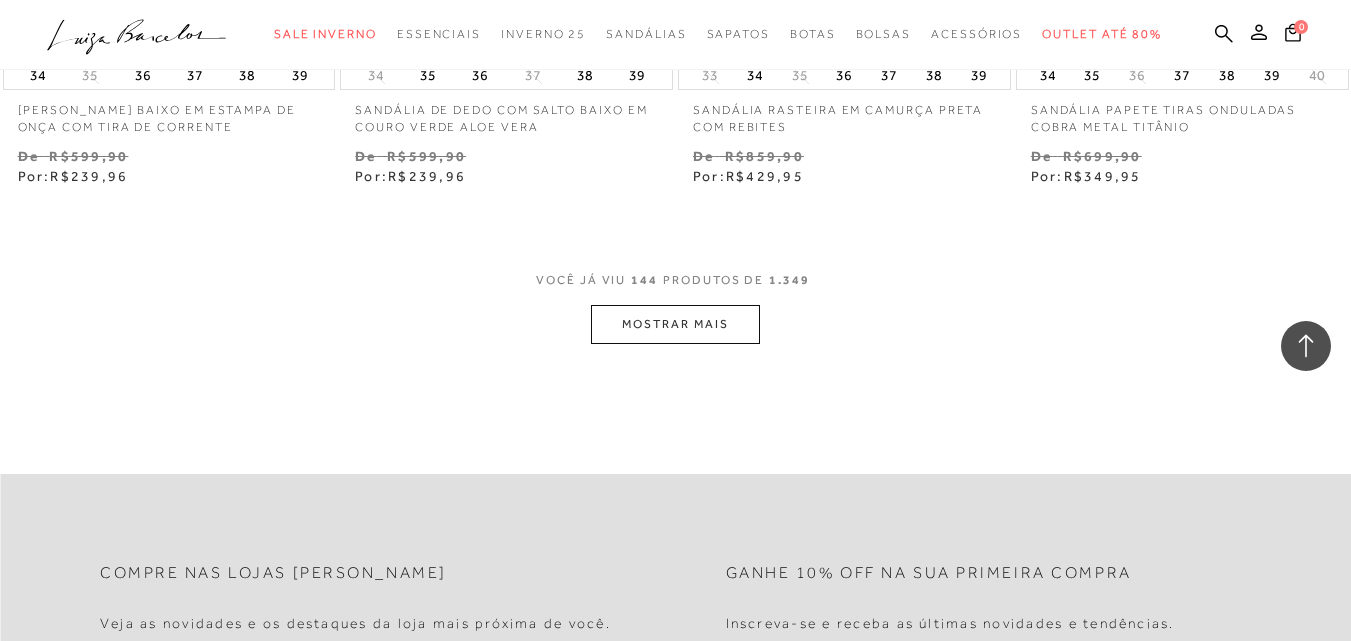click on "MOSTRAR MAIS" at bounding box center (675, 324) 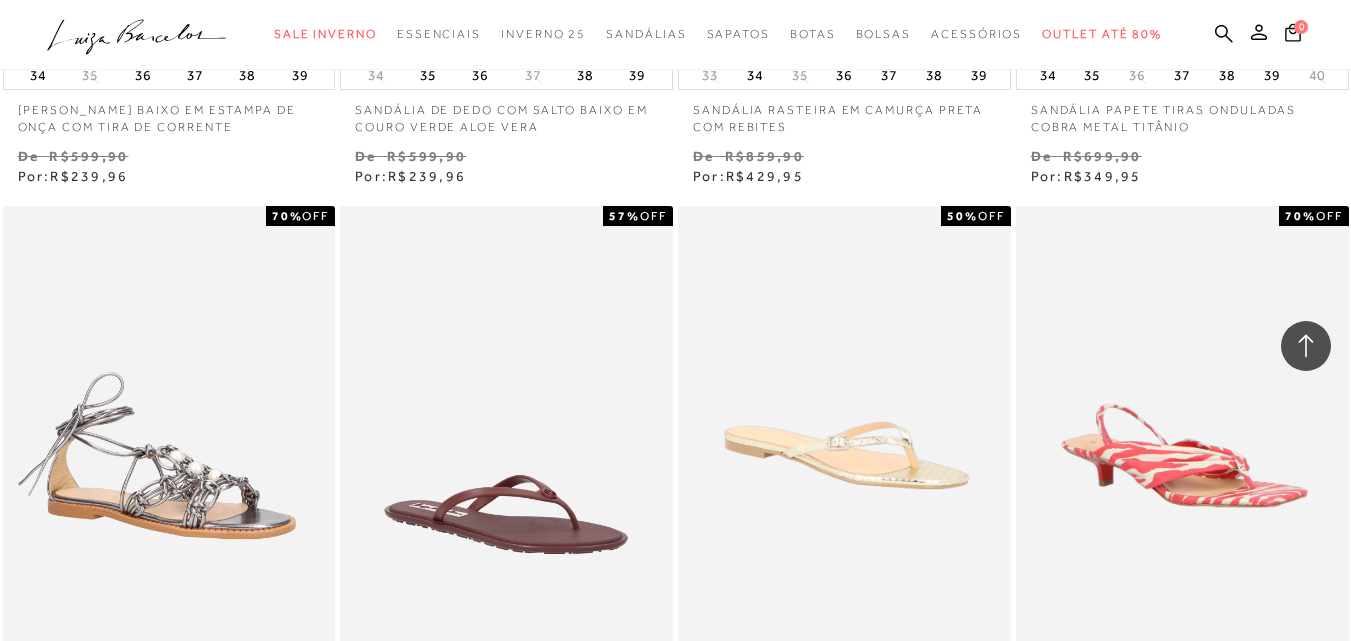 scroll, scrollTop: 24574, scrollLeft: 0, axis: vertical 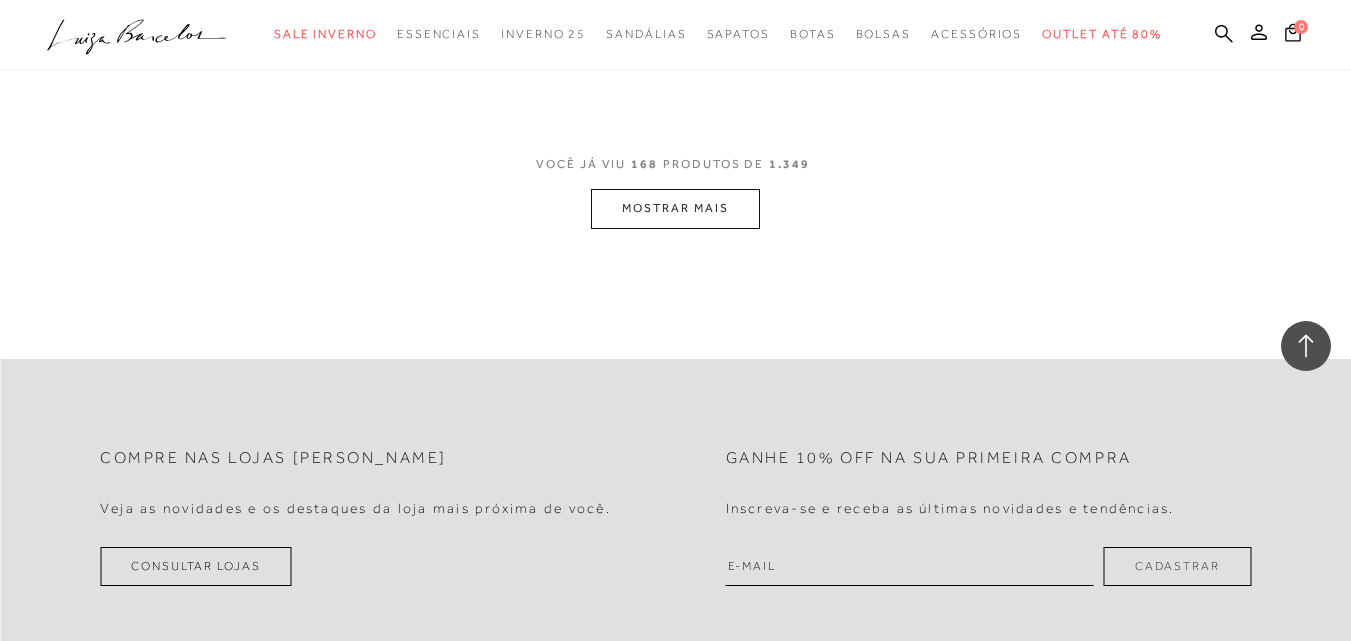 click on "MOSTRAR MAIS" at bounding box center [675, 208] 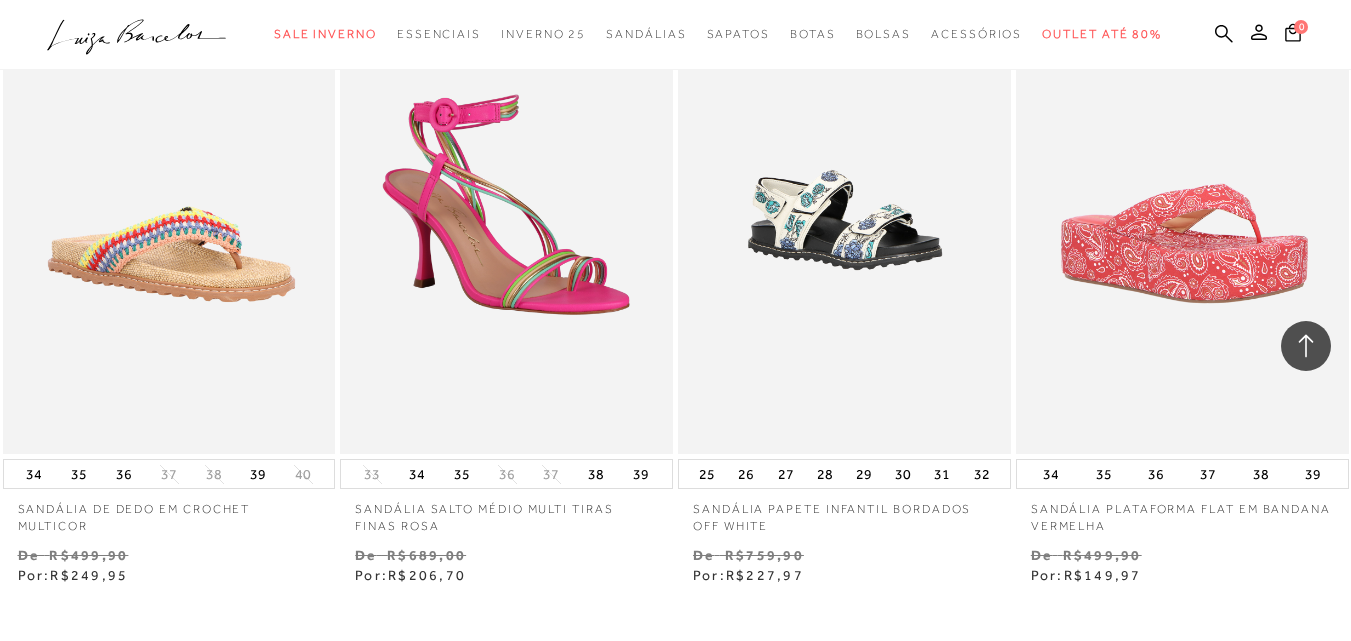 scroll, scrollTop: 31535, scrollLeft: 0, axis: vertical 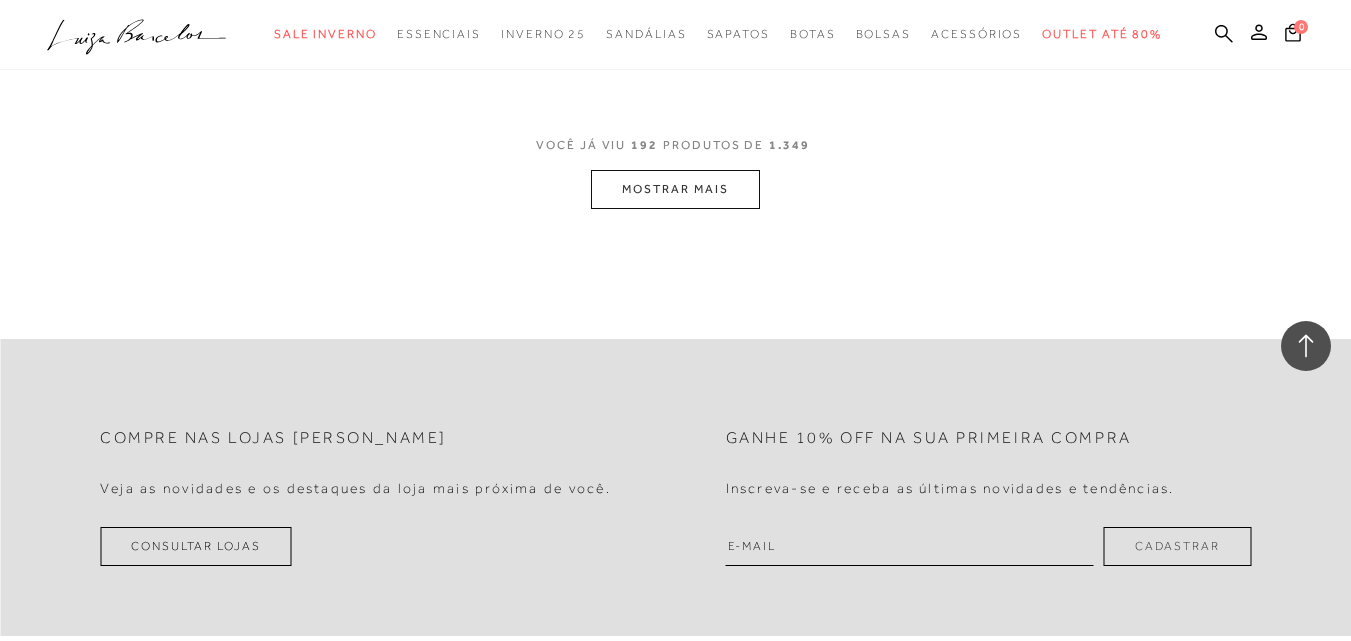 click on "MOSTRAR MAIS" at bounding box center (675, 189) 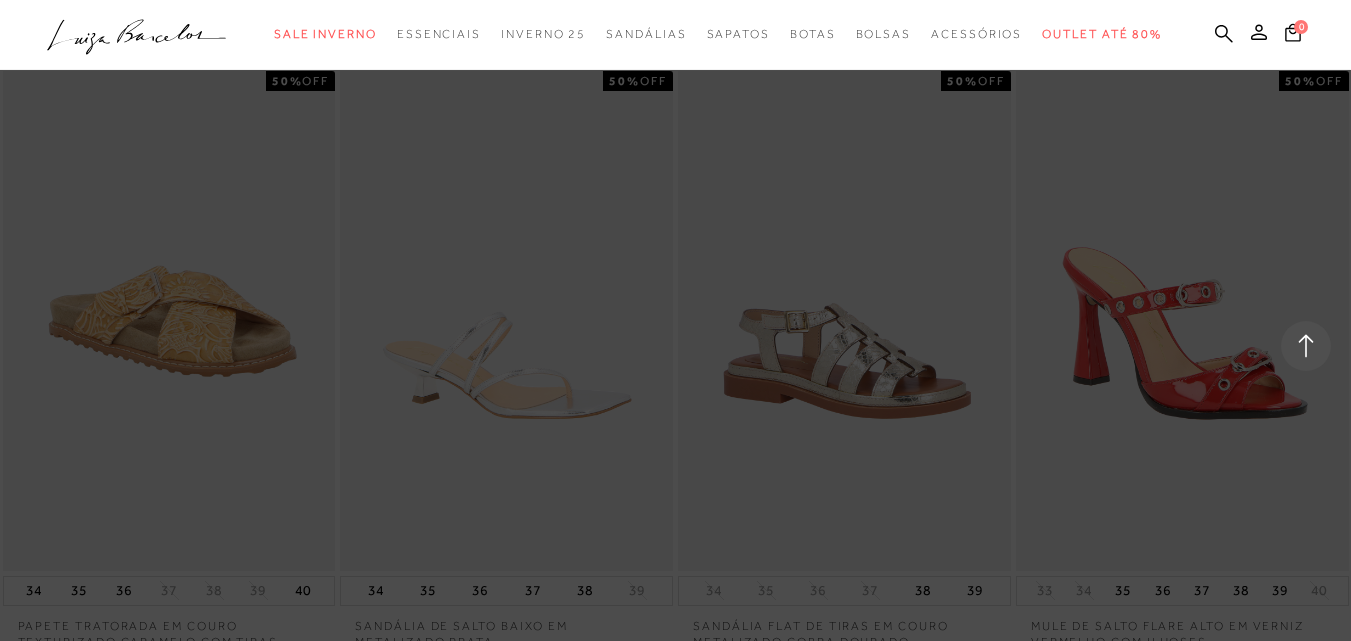 click at bounding box center (675, 320) 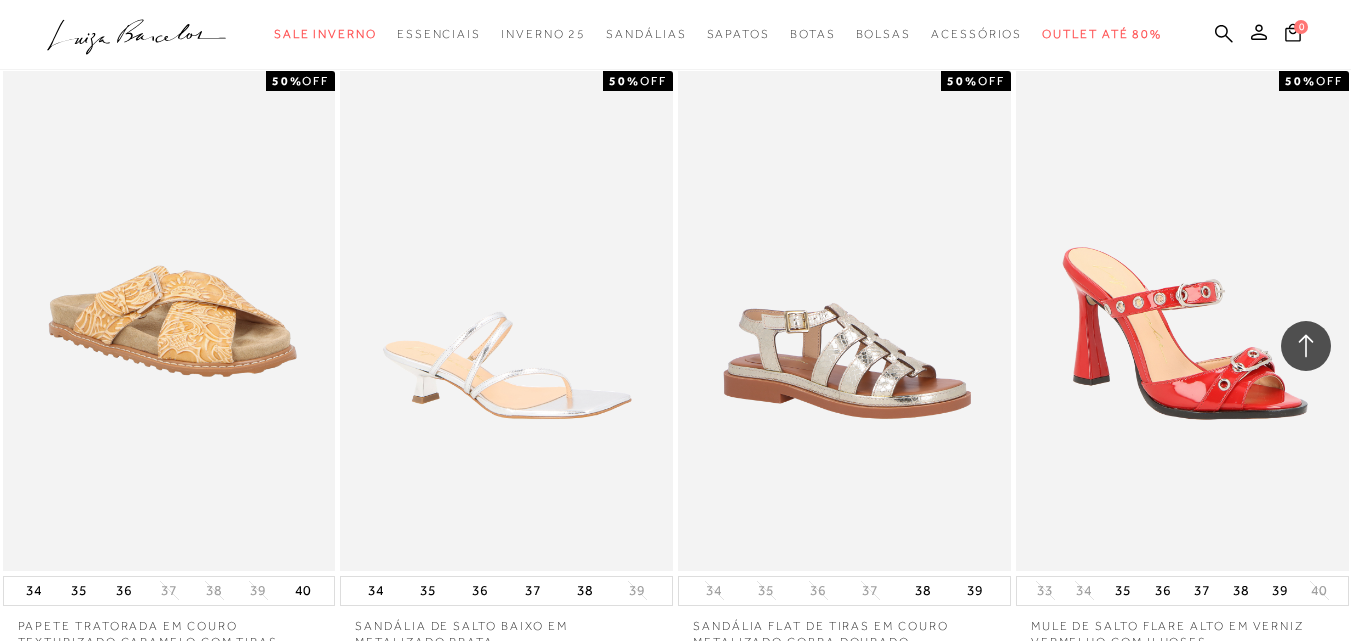 scroll, scrollTop: 32655, scrollLeft: 0, axis: vertical 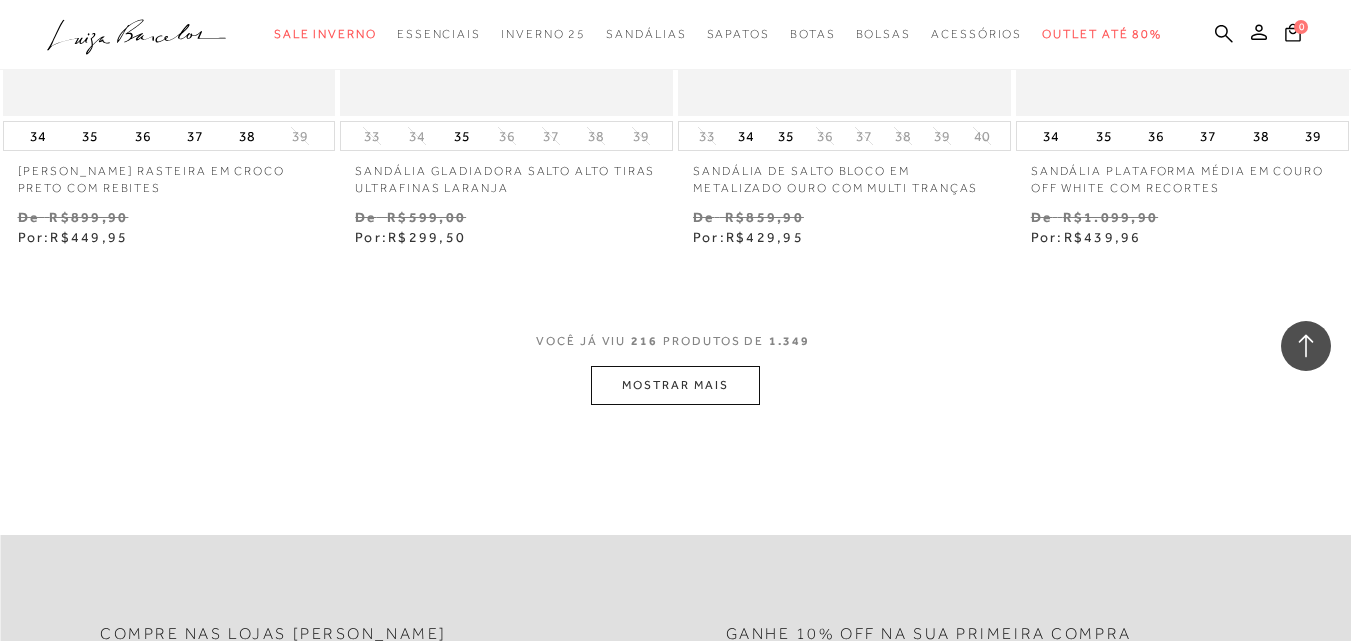 click on "MOSTRAR MAIS" at bounding box center (675, 385) 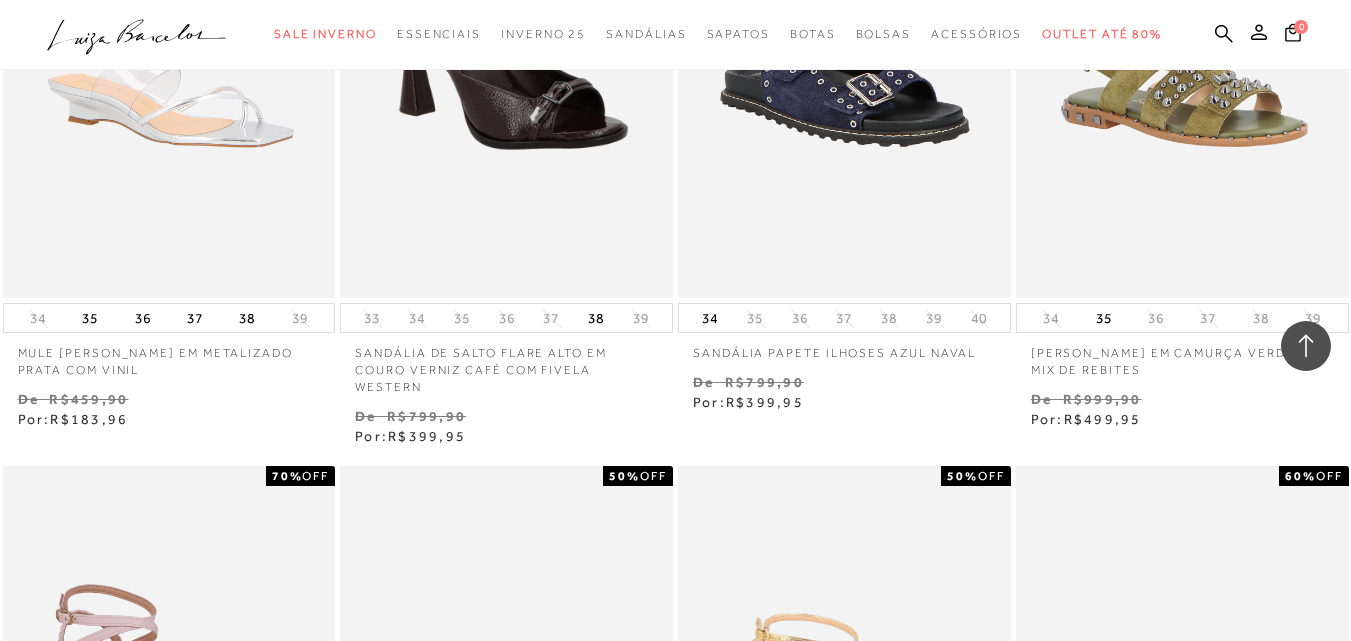 scroll, scrollTop: 38932, scrollLeft: 0, axis: vertical 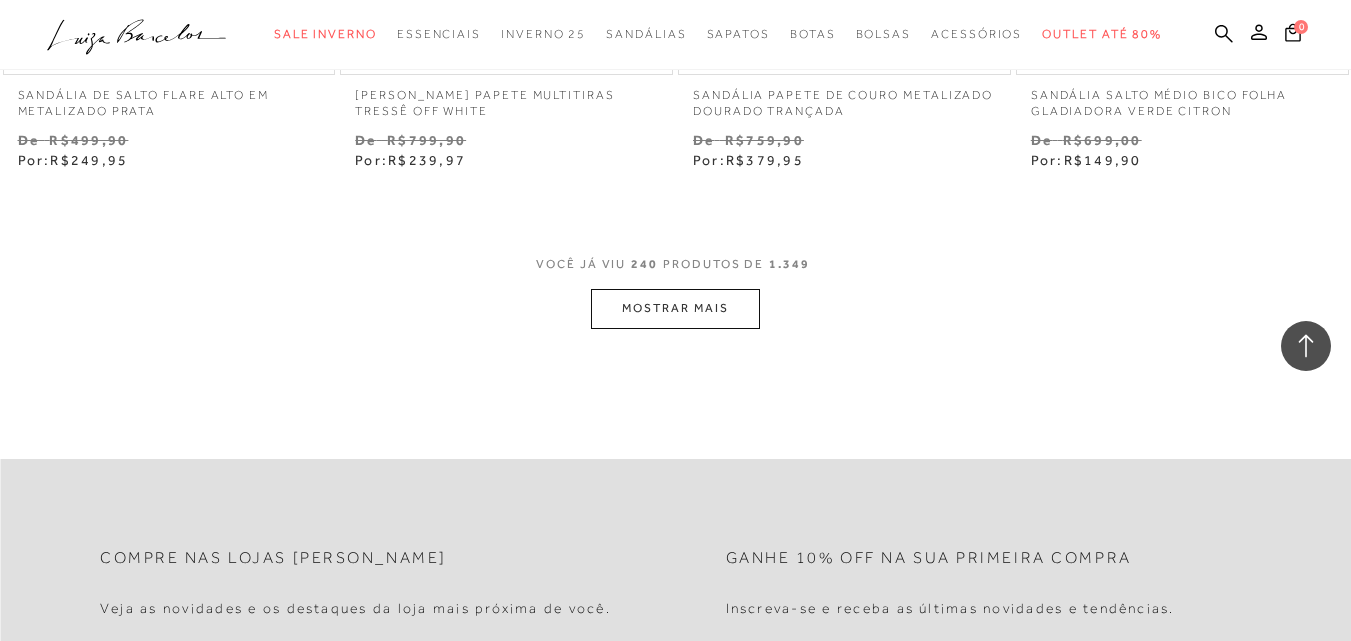 click on "MOSTRAR MAIS" at bounding box center (675, 308) 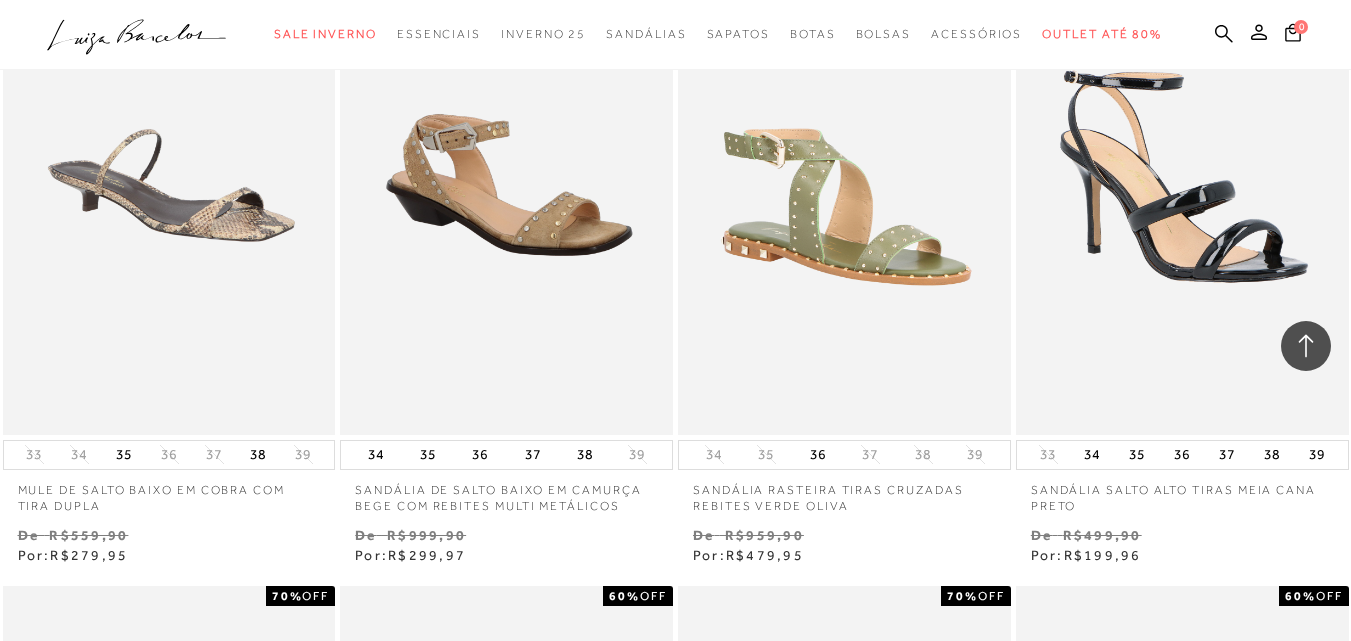 scroll, scrollTop: 40827, scrollLeft: 0, axis: vertical 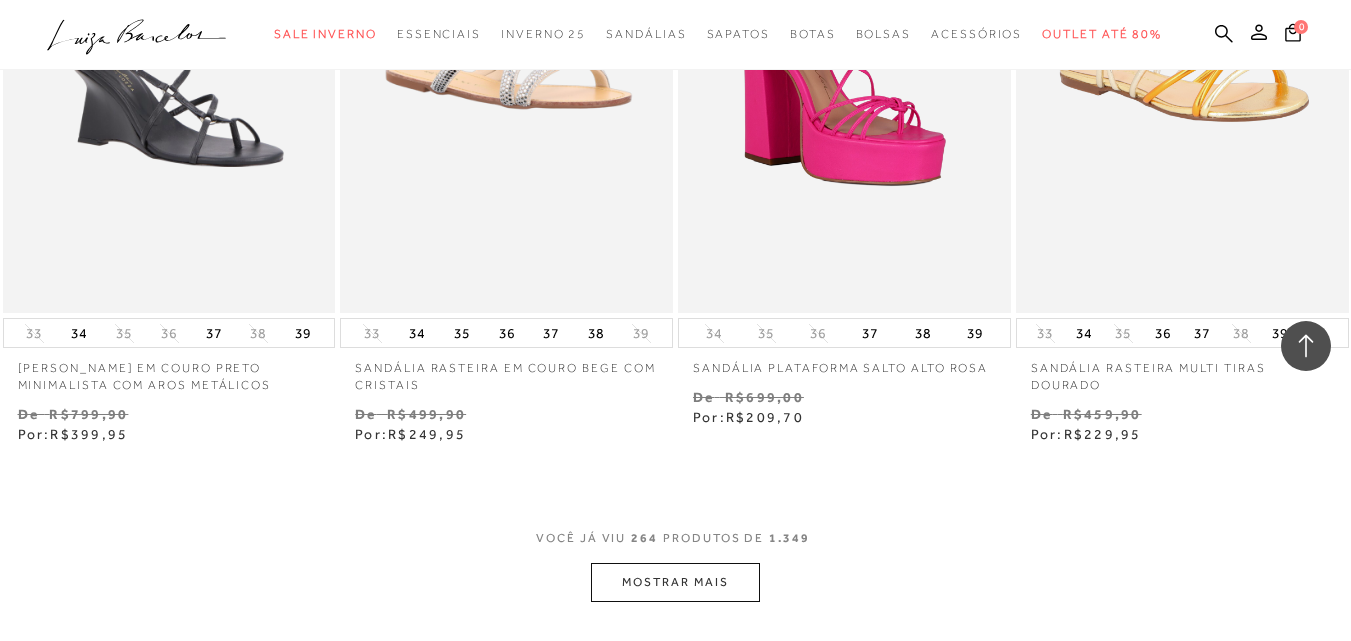 click on "MOSTRAR MAIS" at bounding box center (675, 582) 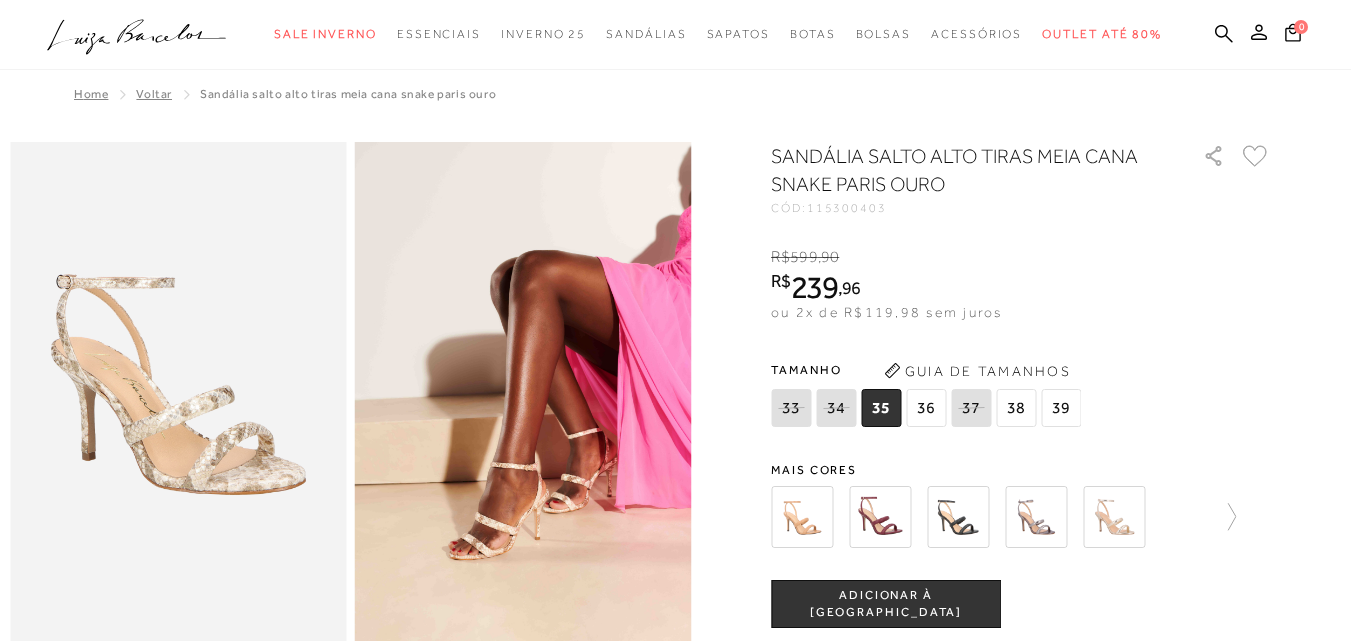 scroll, scrollTop: 0, scrollLeft: 0, axis: both 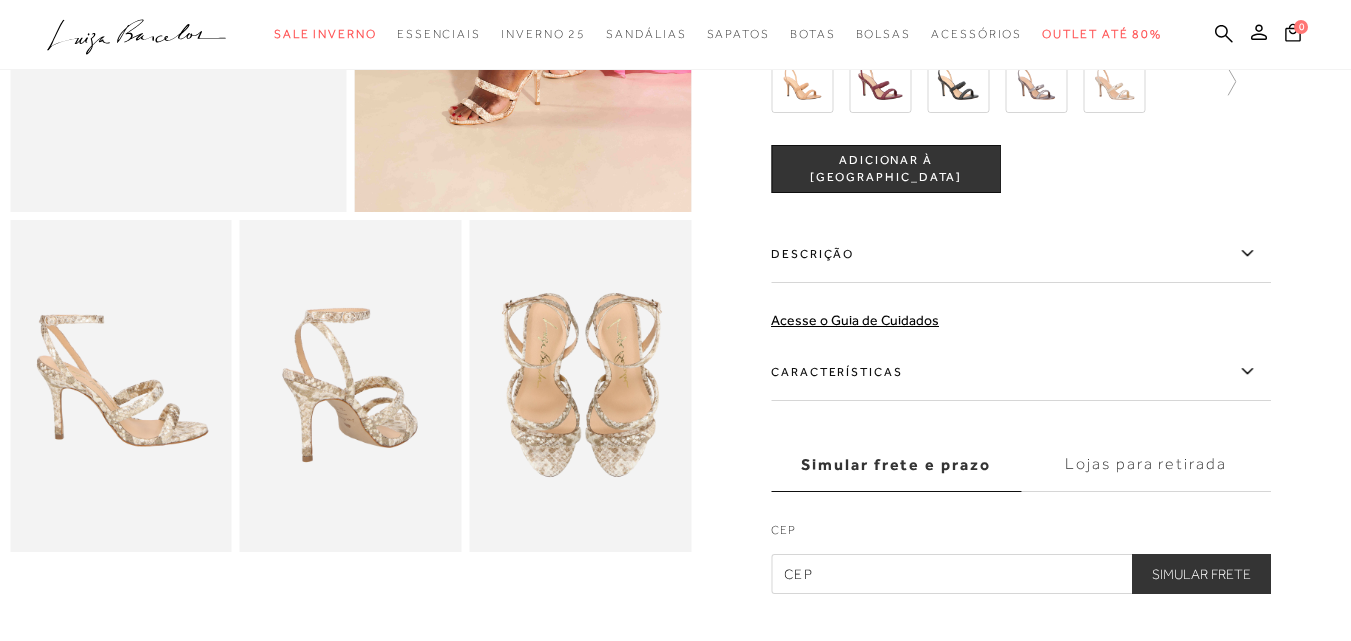 click at bounding box center [121, 386] 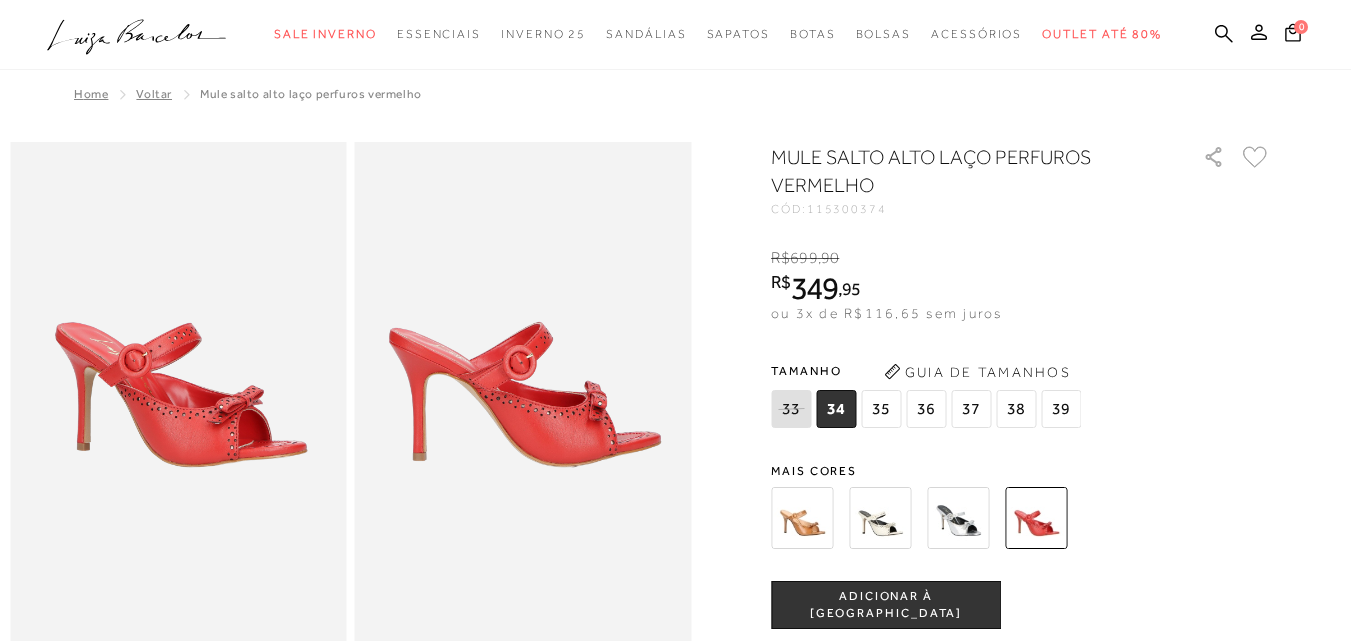 scroll, scrollTop: 0, scrollLeft: 0, axis: both 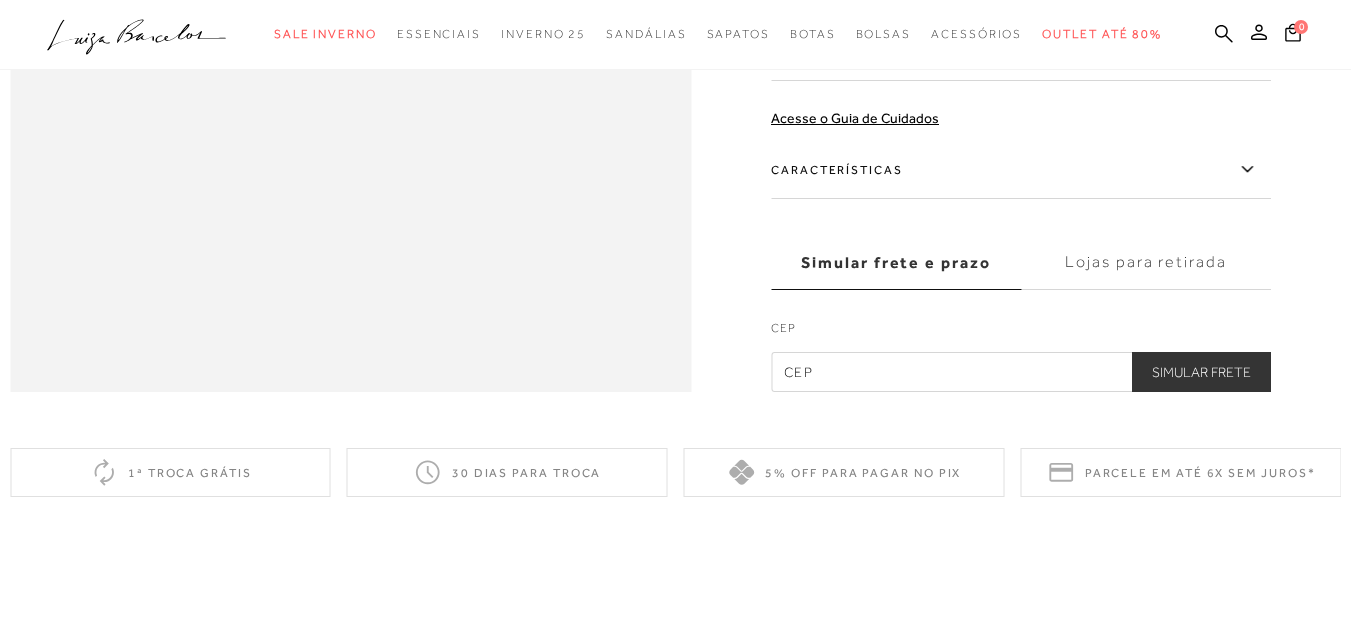 click on "Características" at bounding box center (1021, 170) 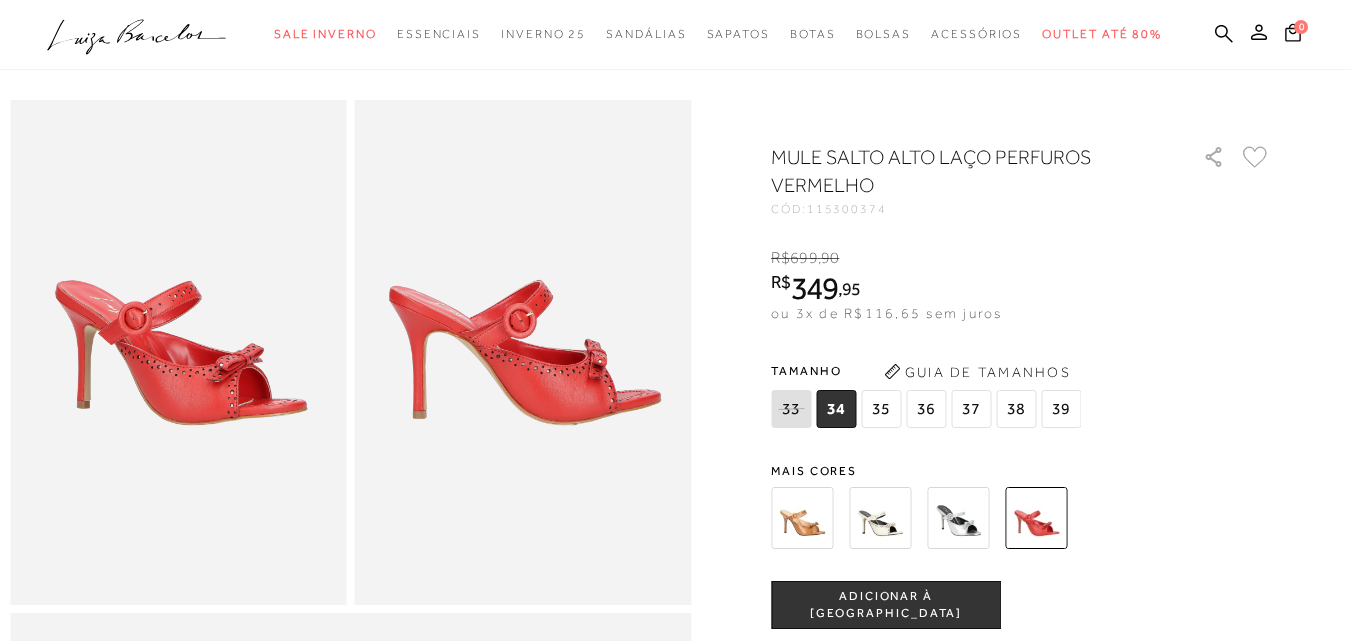 scroll, scrollTop: 36, scrollLeft: 0, axis: vertical 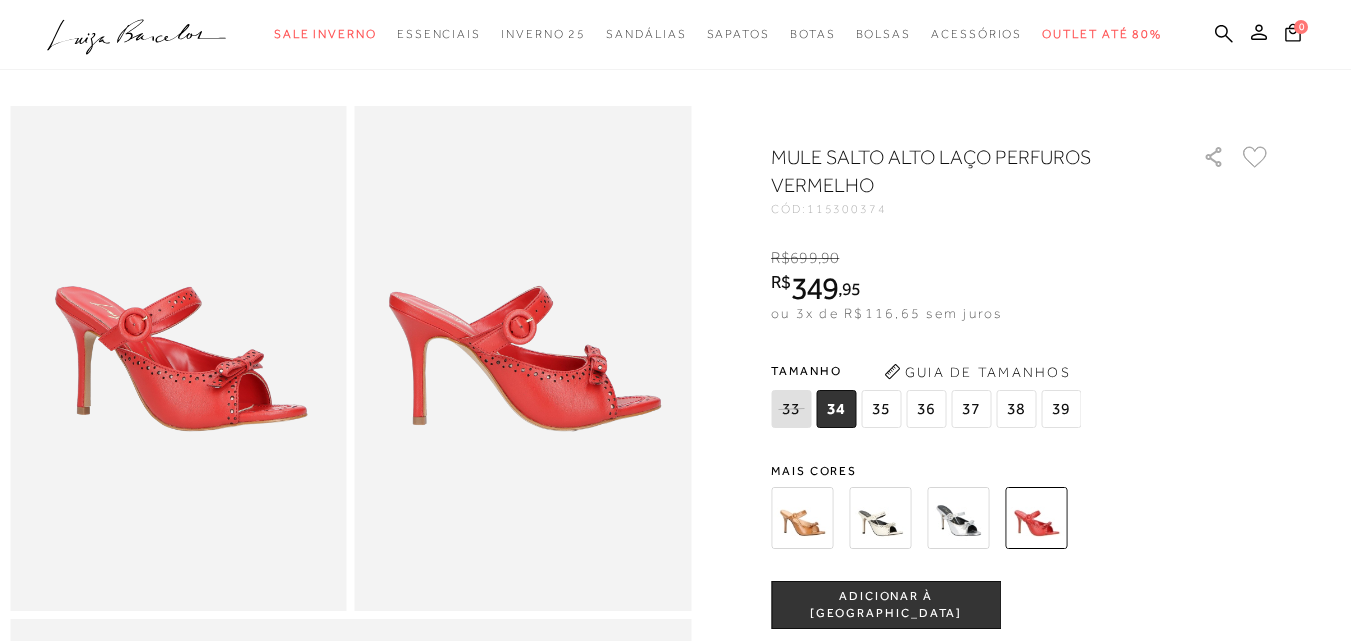 click at bounding box center (802, 518) 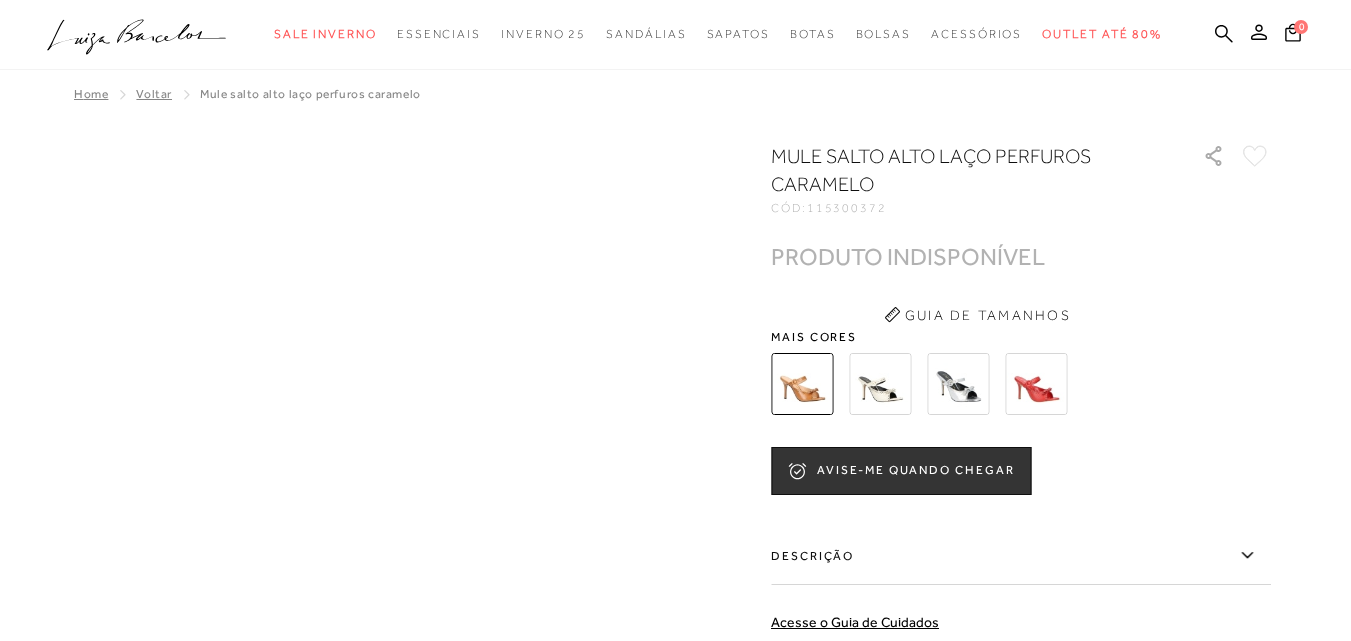 scroll, scrollTop: 0, scrollLeft: 0, axis: both 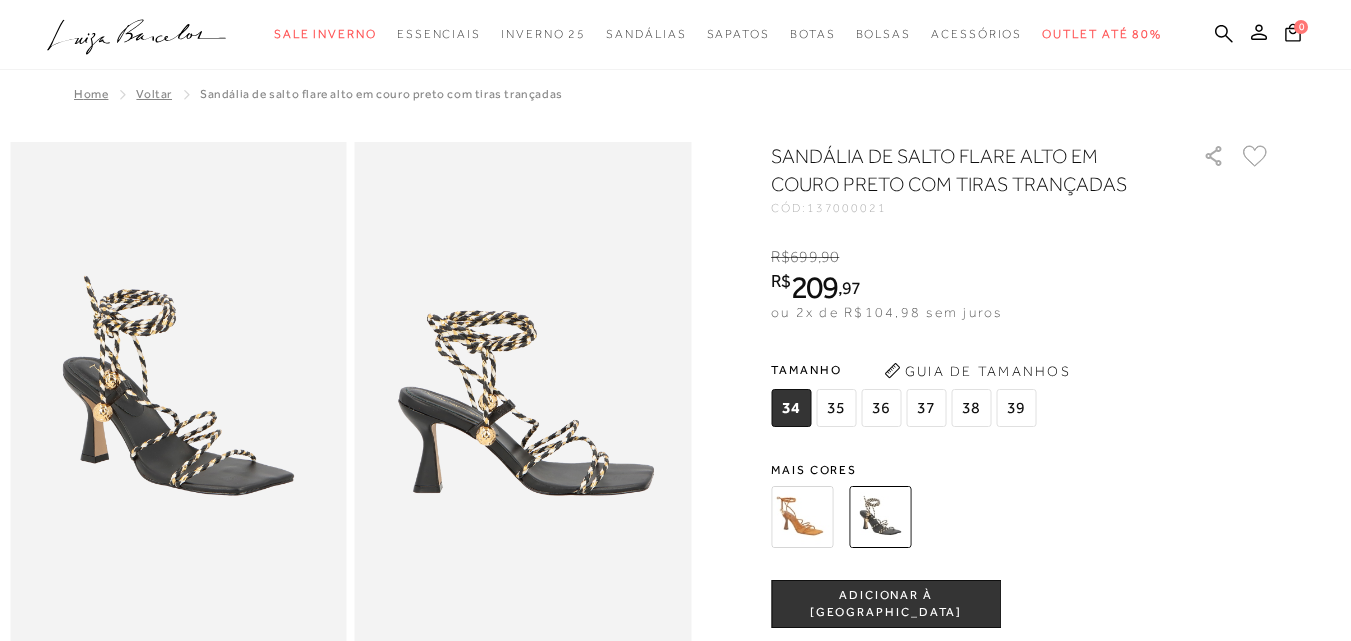 click at bounding box center [802, 517] 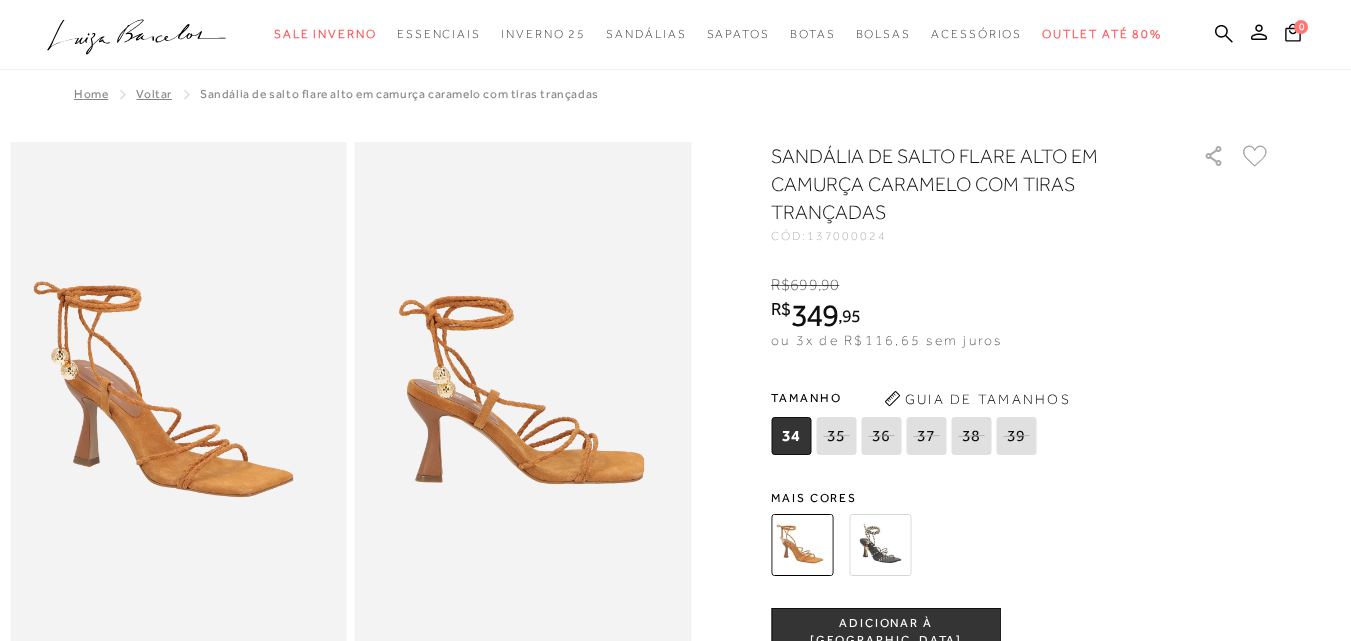 scroll, scrollTop: 0, scrollLeft: 0, axis: both 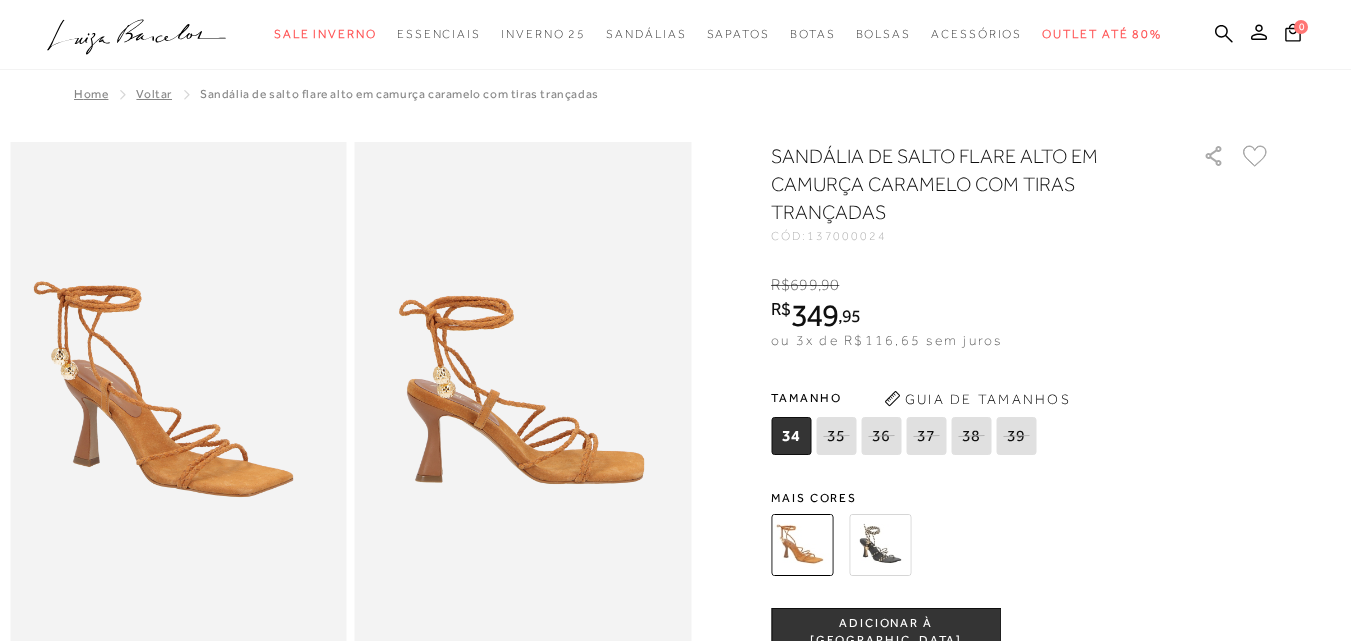 click at bounding box center [880, 545] 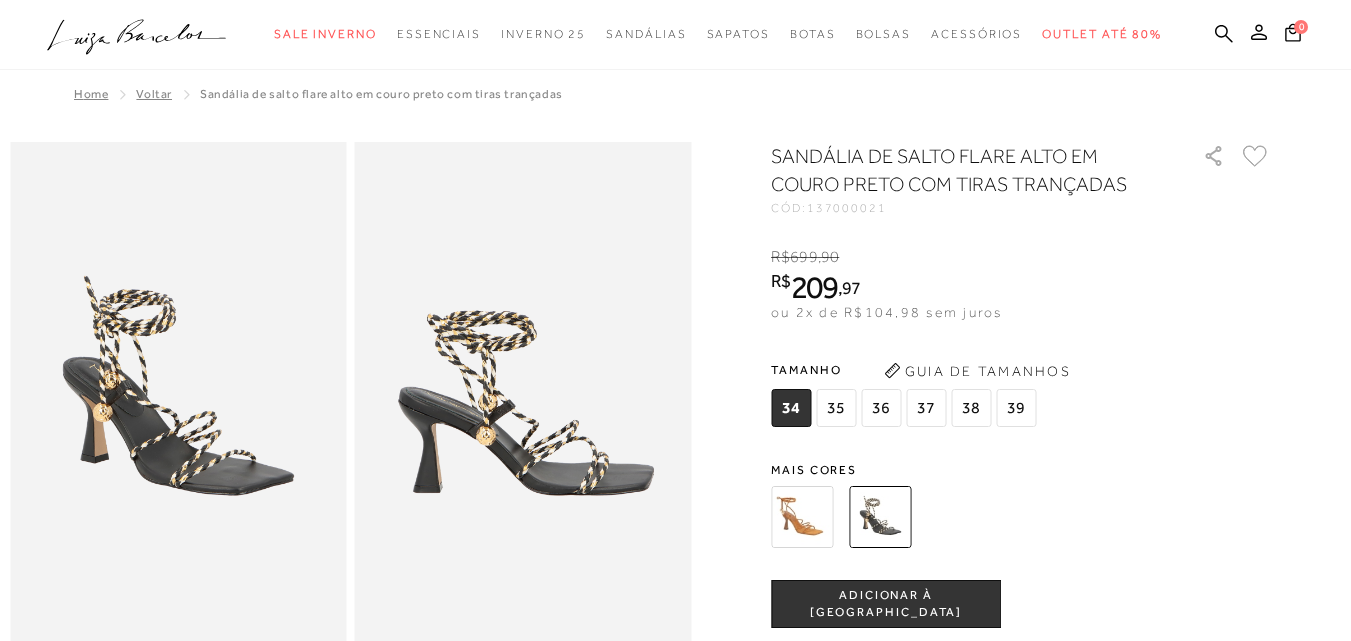 scroll, scrollTop: 0, scrollLeft: 0, axis: both 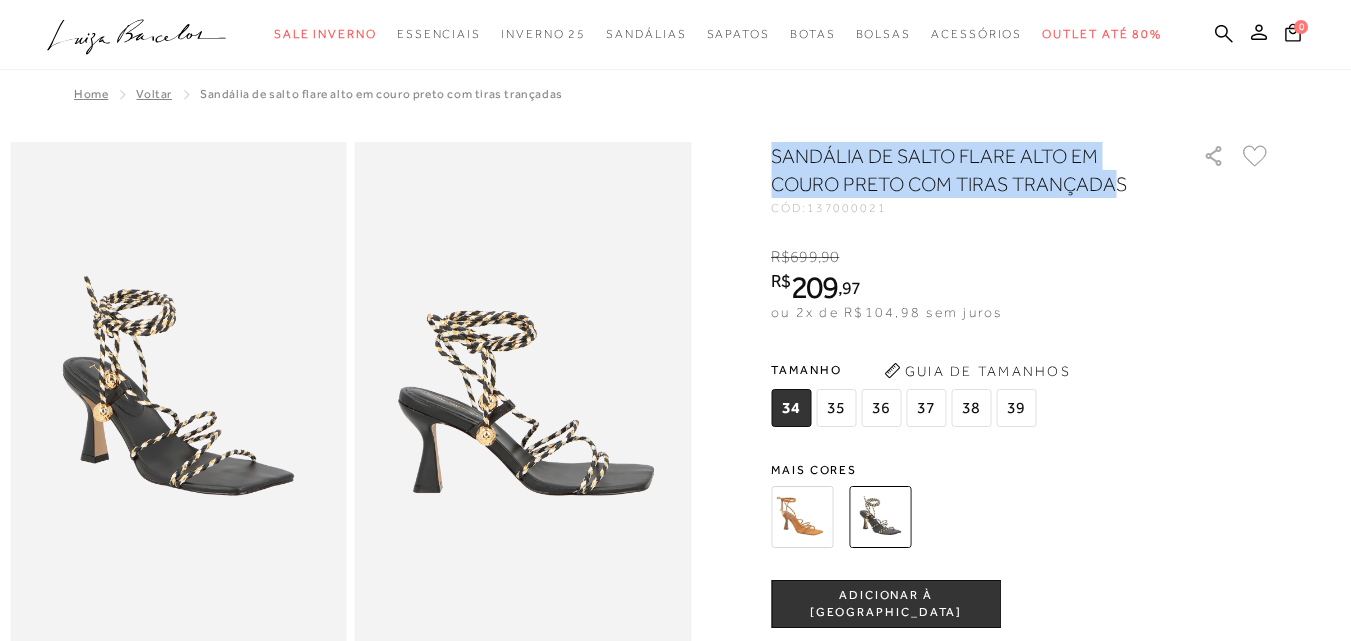 drag, startPoint x: 1122, startPoint y: 186, endPoint x: 773, endPoint y: 155, distance: 350.37408 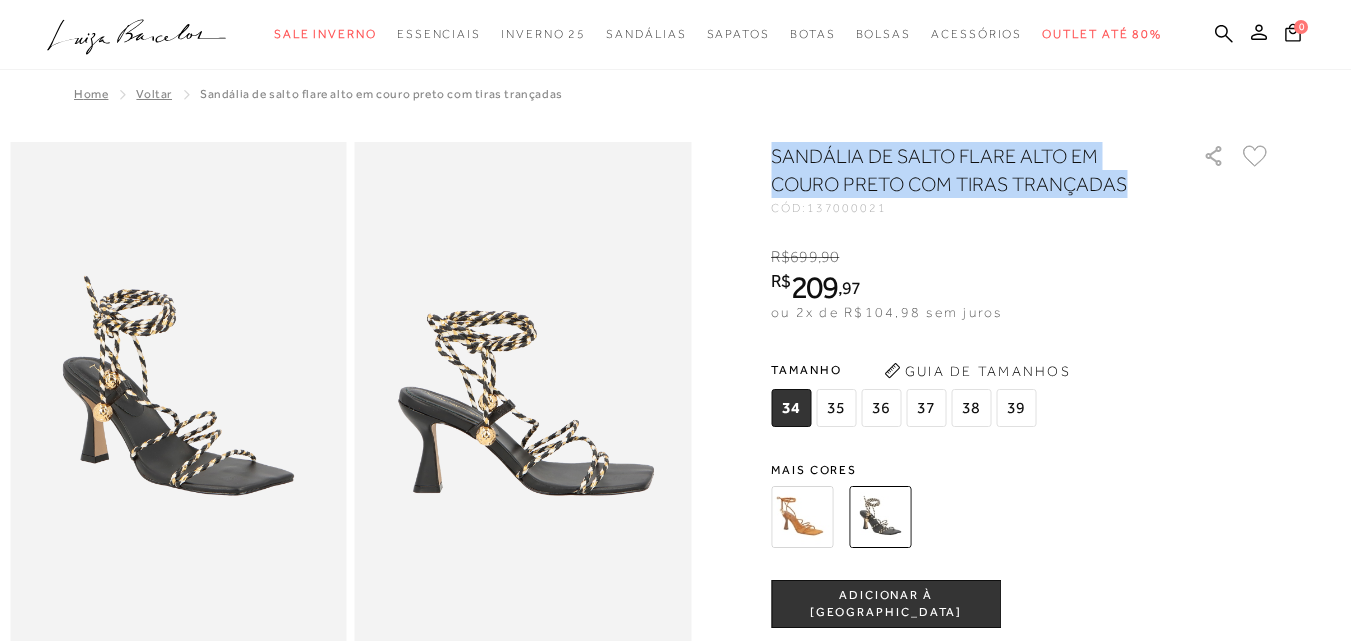 drag, startPoint x: 1137, startPoint y: 182, endPoint x: 760, endPoint y: 137, distance: 379.67618 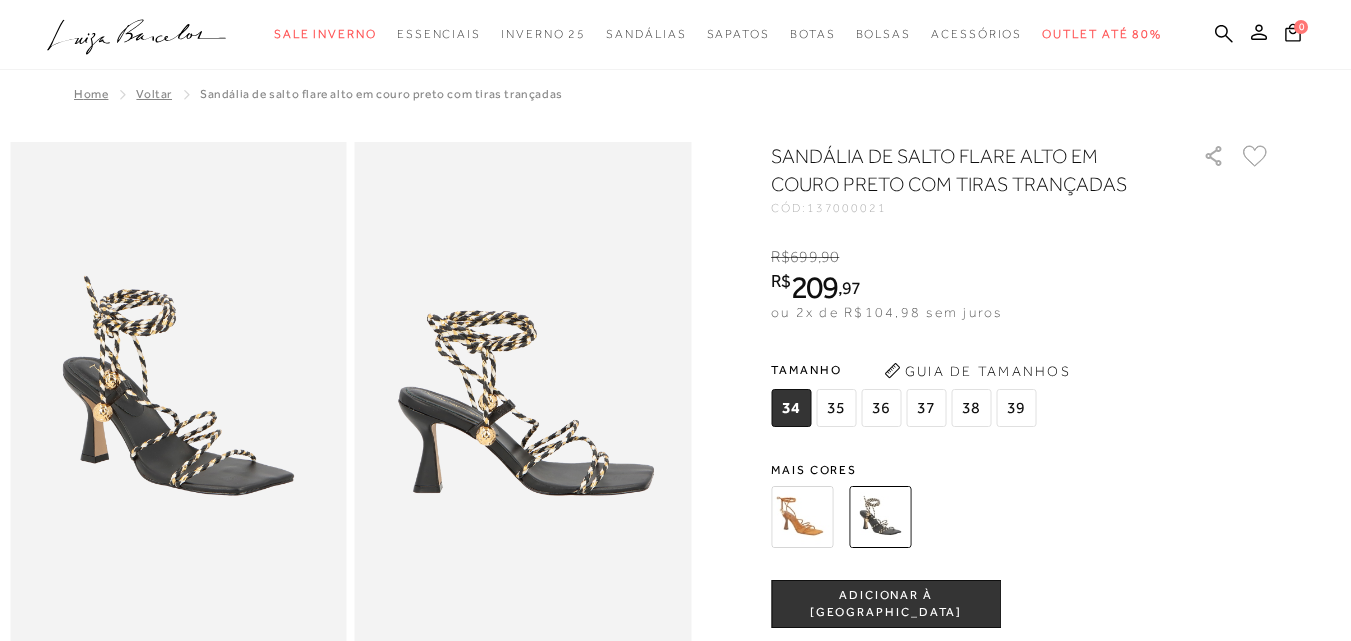 click on "Tamanho
34
35
36
37" at bounding box center (906, 393) 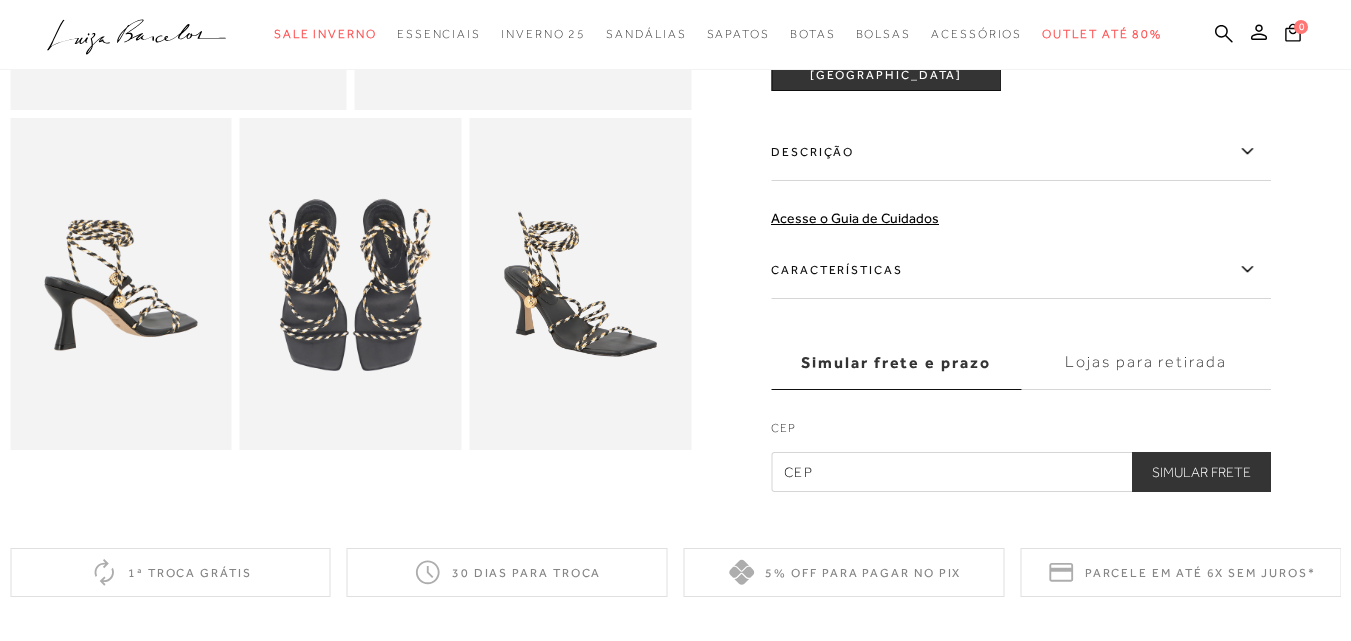 scroll, scrollTop: 590, scrollLeft: 0, axis: vertical 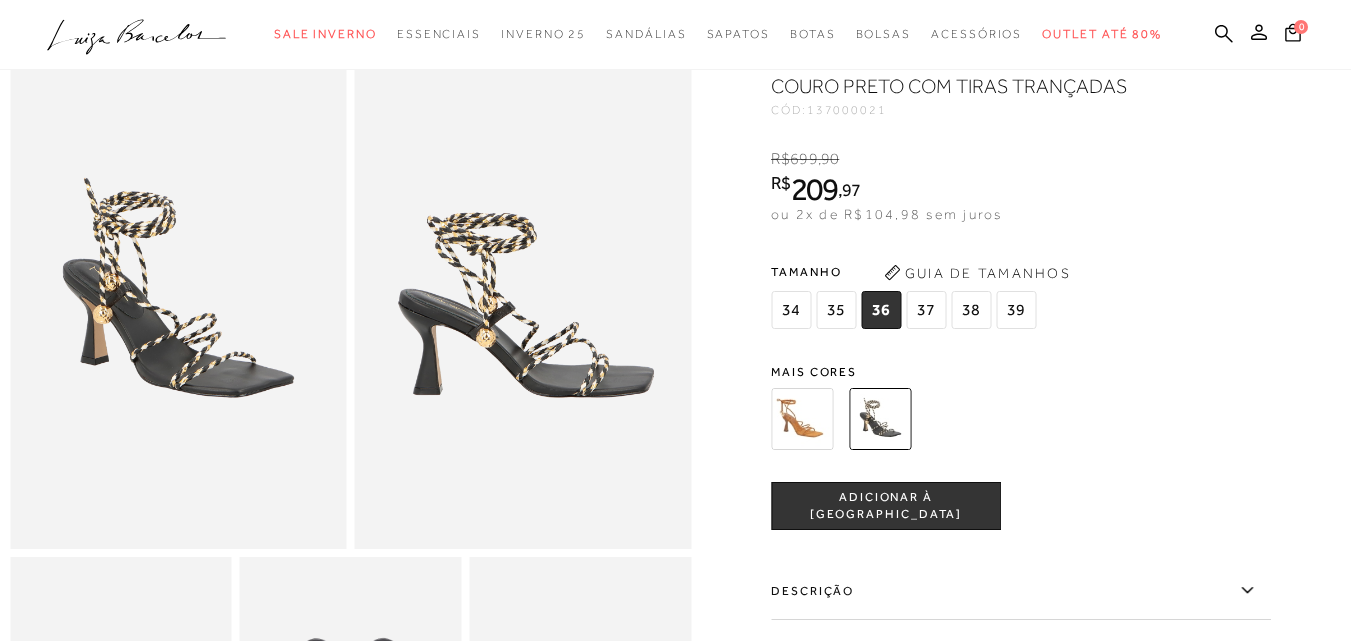 click at bounding box center [523, 296] 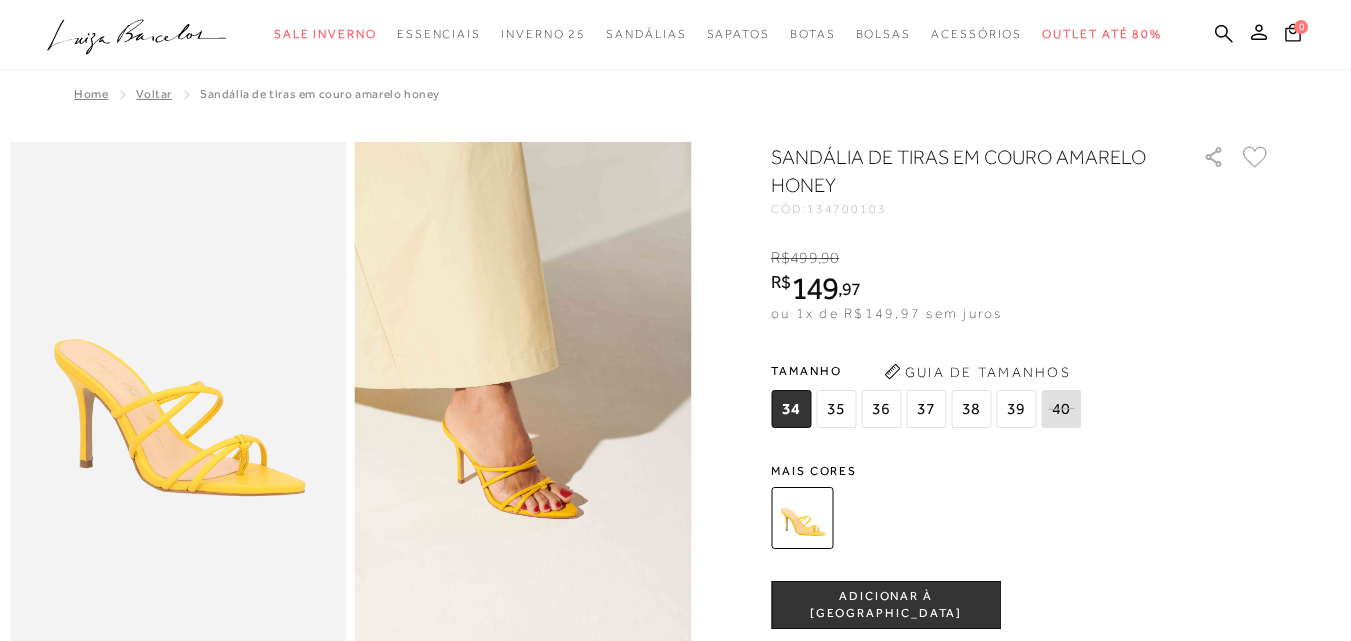 scroll, scrollTop: 0, scrollLeft: 0, axis: both 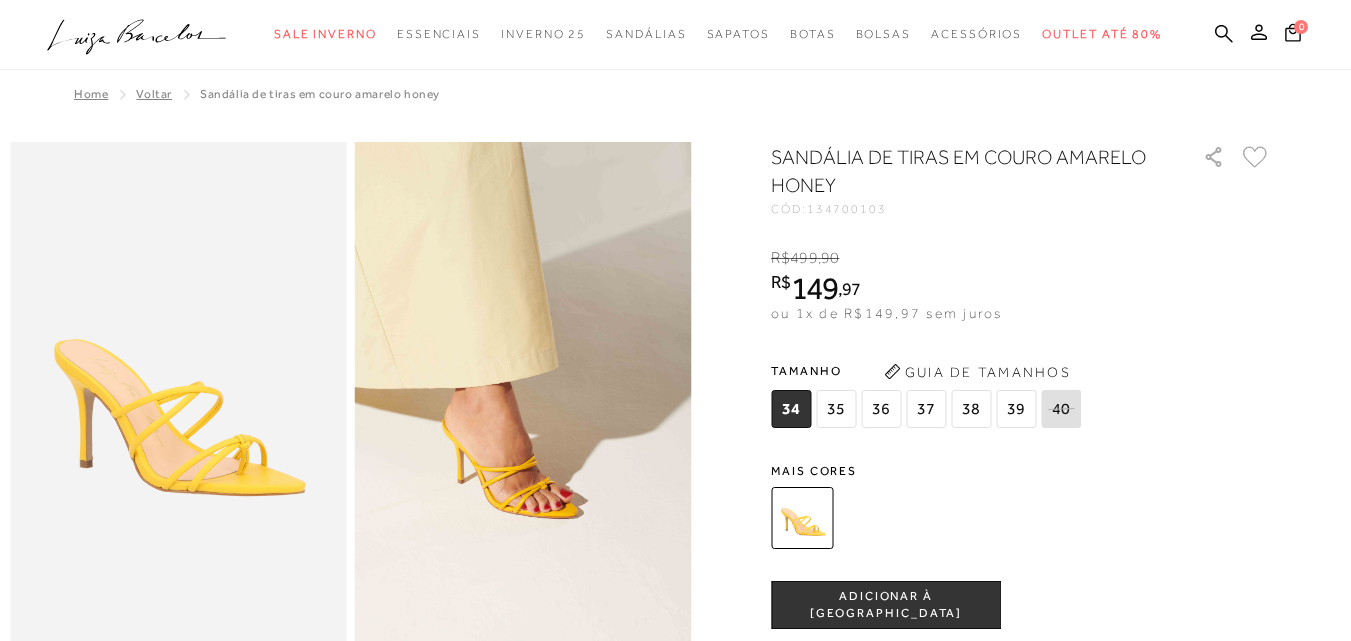 click at bounding box center [523, 394] 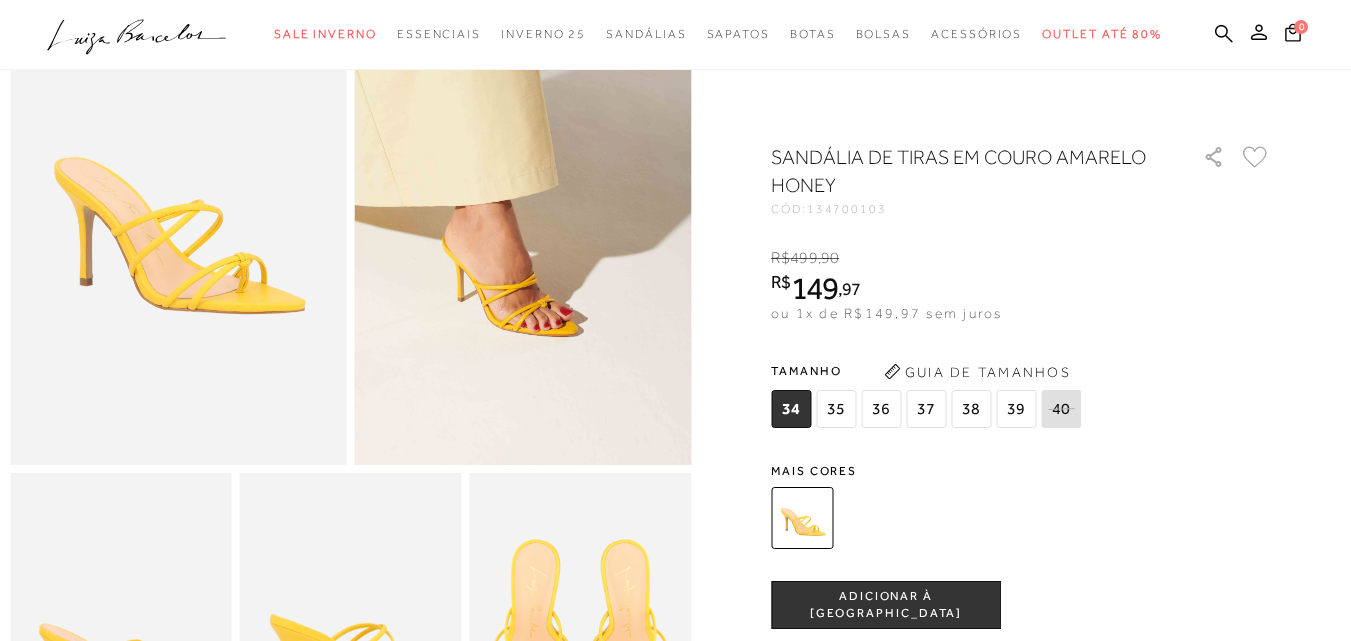 scroll, scrollTop: 165, scrollLeft: 0, axis: vertical 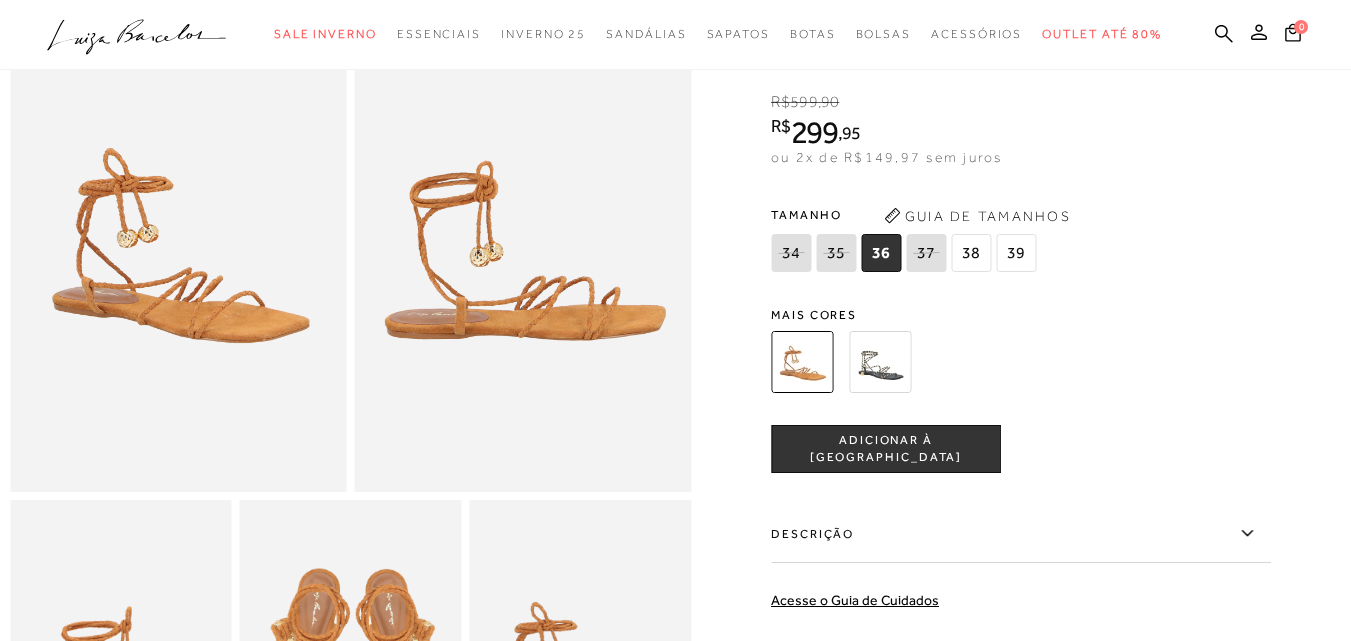 click at bounding box center [880, 362] 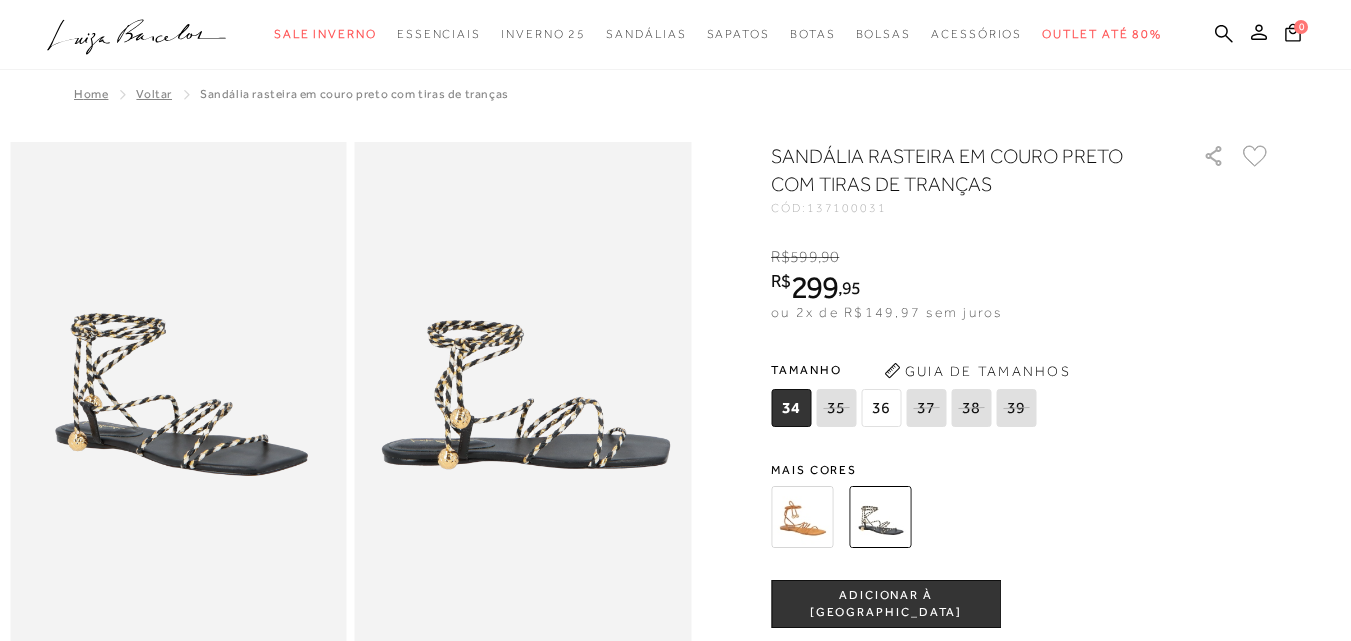 scroll, scrollTop: 0, scrollLeft: 0, axis: both 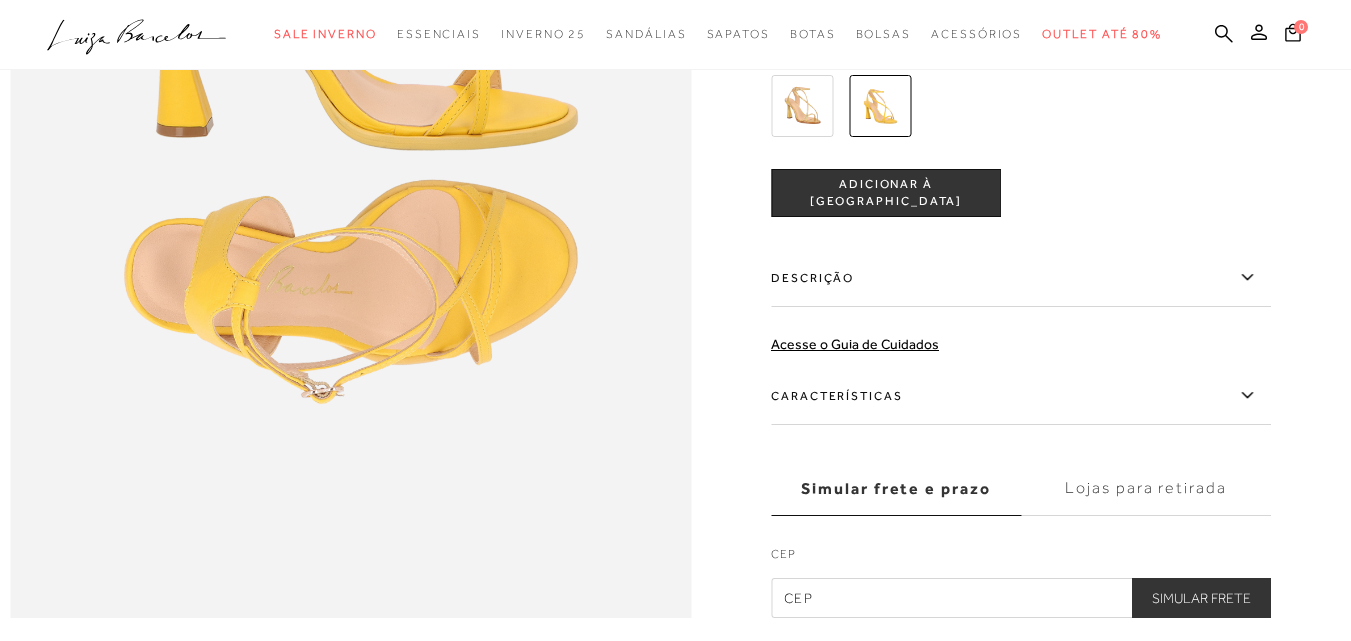 click on "Características" at bounding box center [1021, 396] 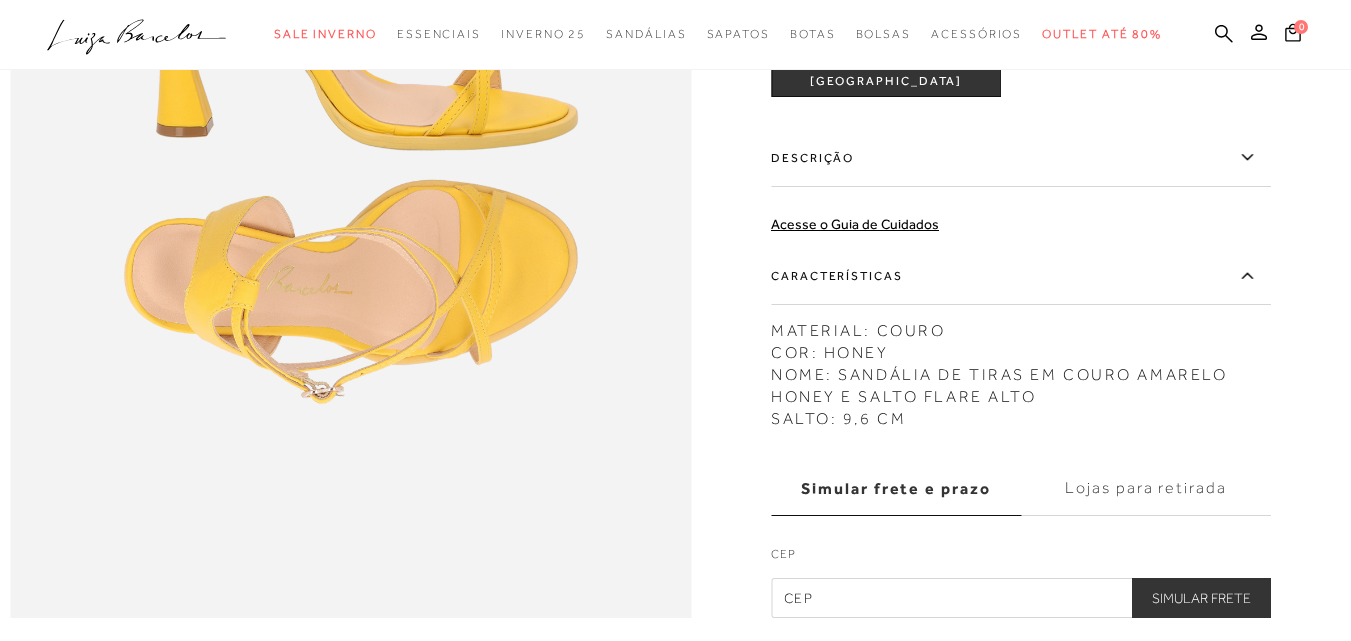 scroll, scrollTop: 932, scrollLeft: 0, axis: vertical 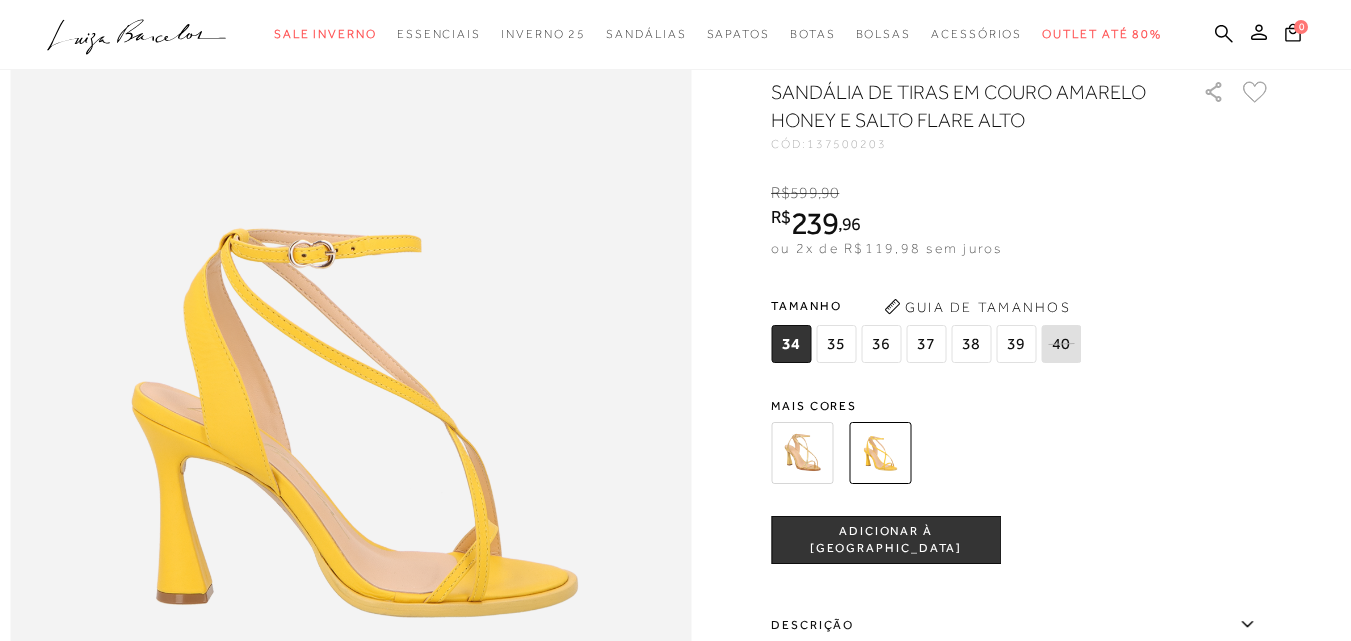 click at bounding box center [802, 453] 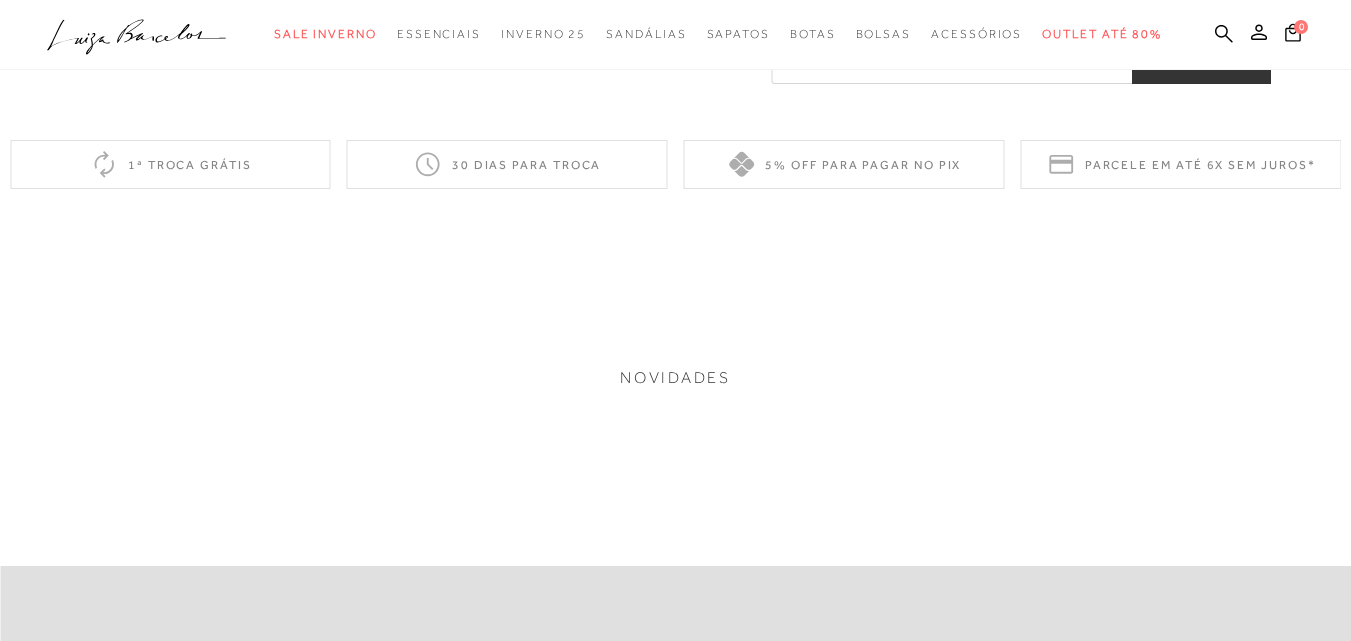 scroll, scrollTop: 351, scrollLeft: 0, axis: vertical 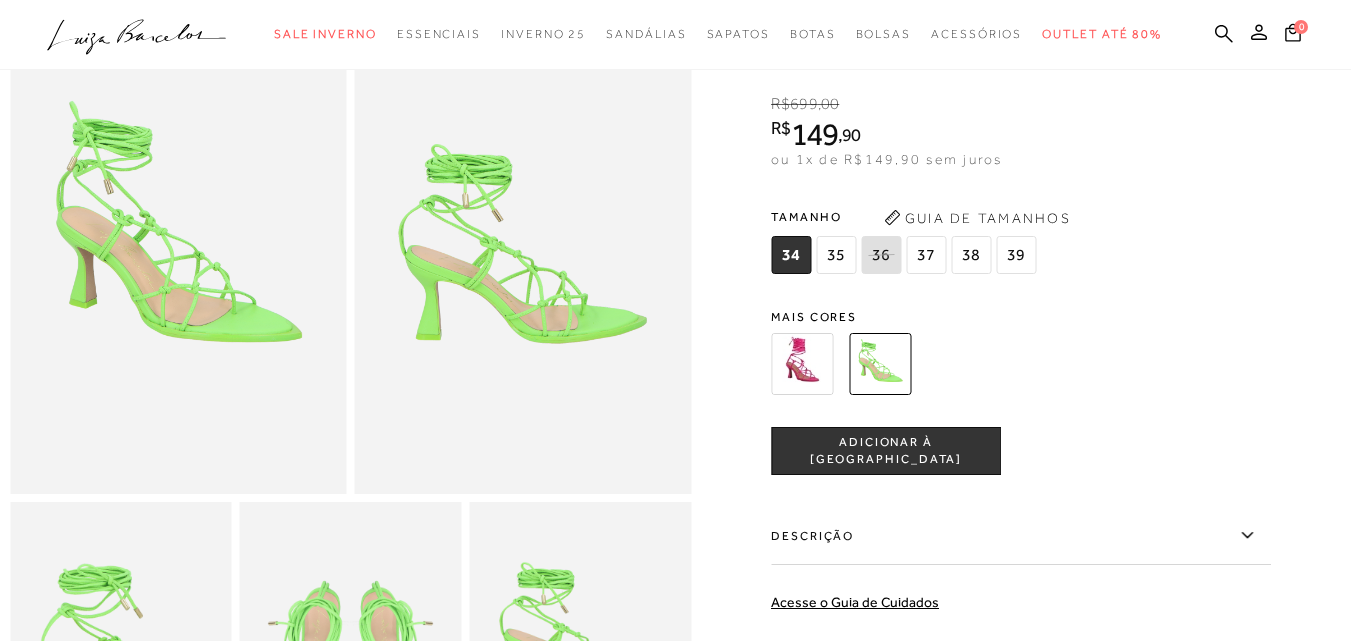 click at bounding box center (802, 364) 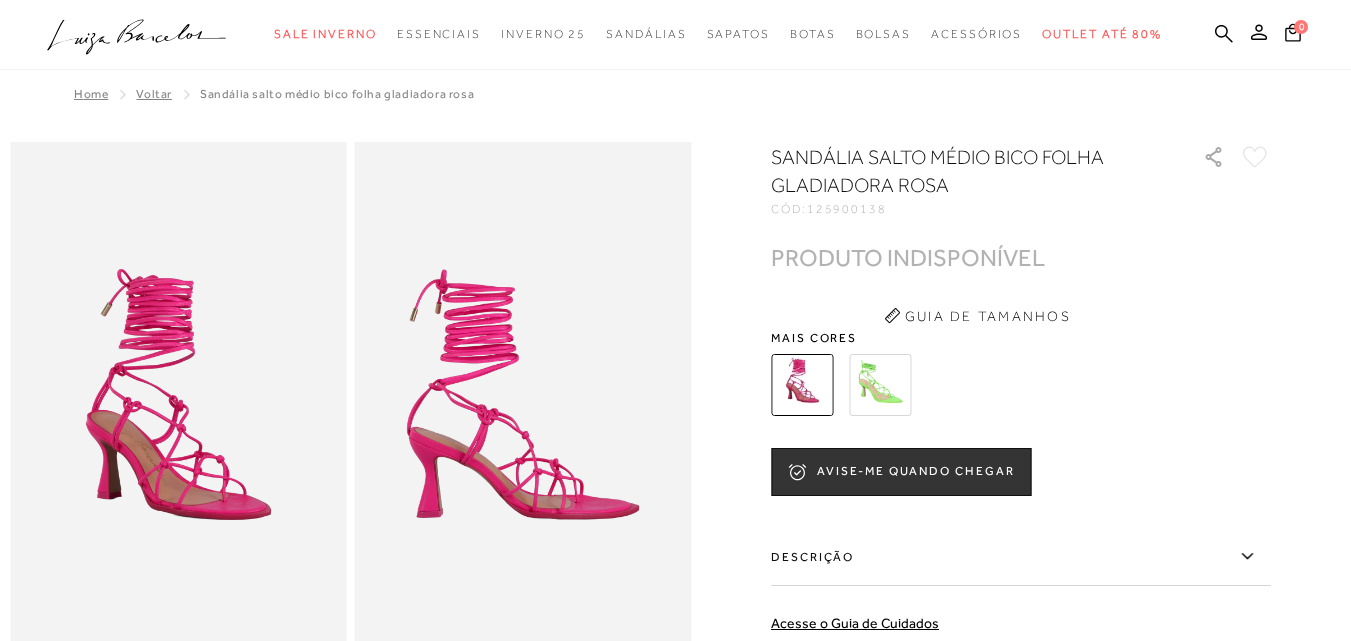 scroll, scrollTop: 0, scrollLeft: 0, axis: both 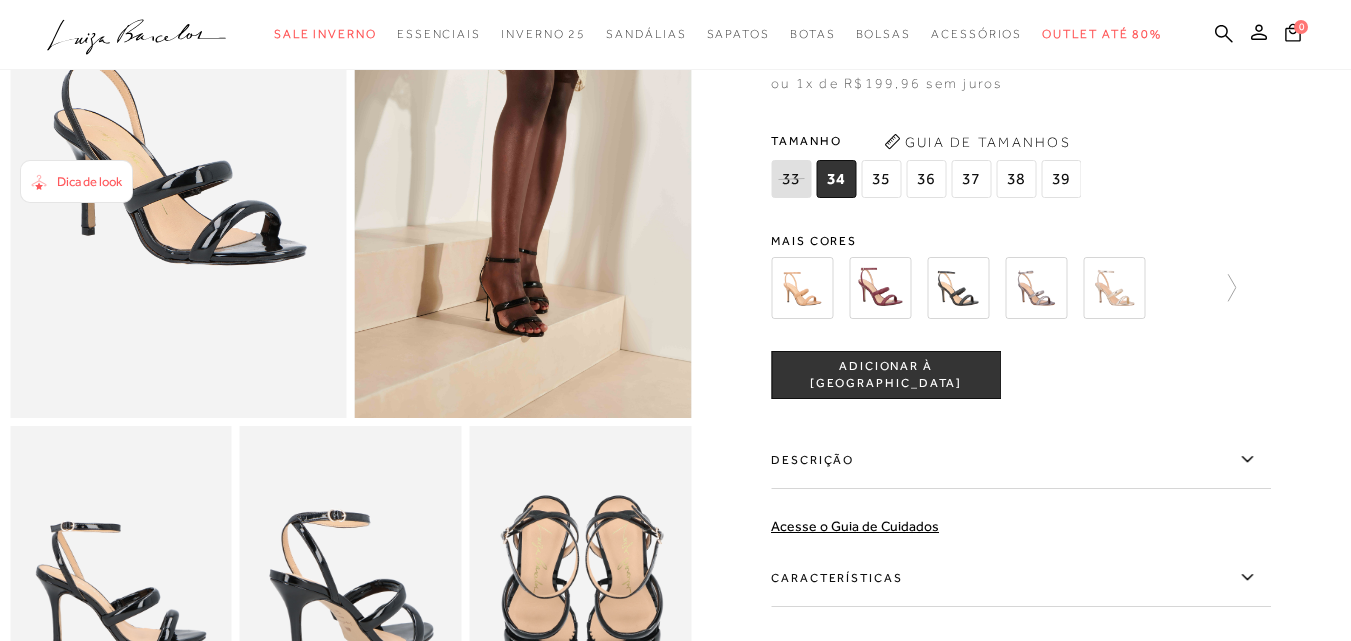 click at bounding box center (523, 165) 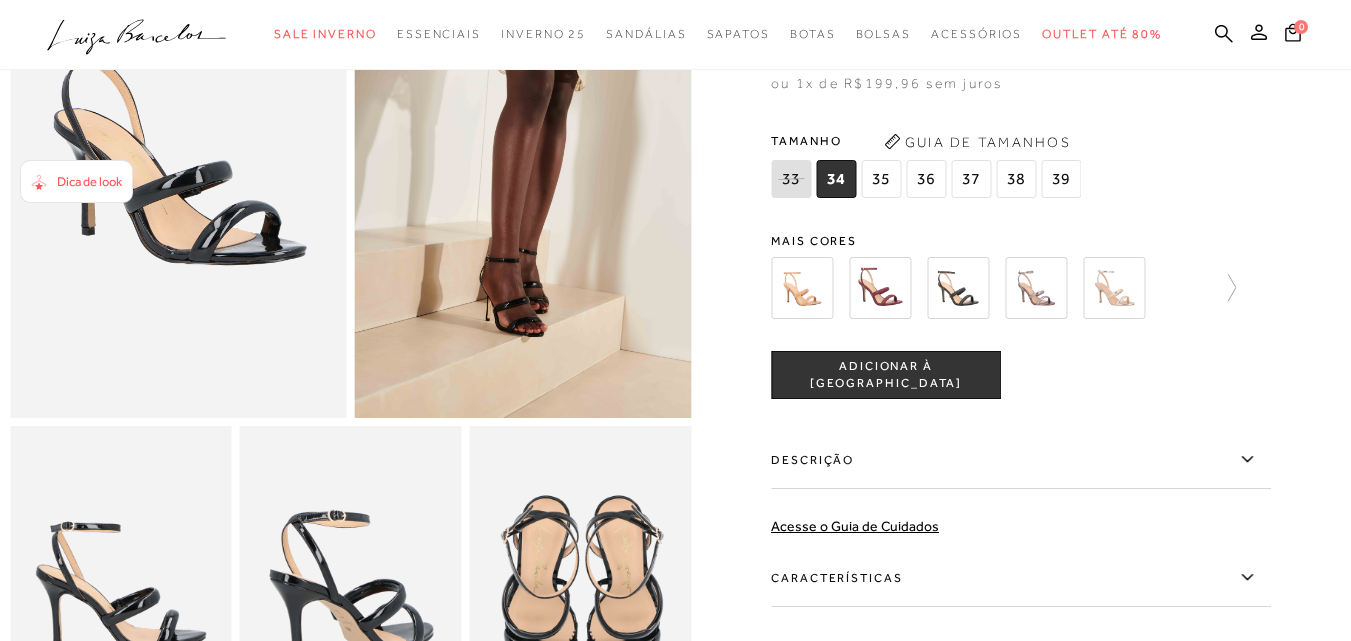 click at bounding box center (802, 288) 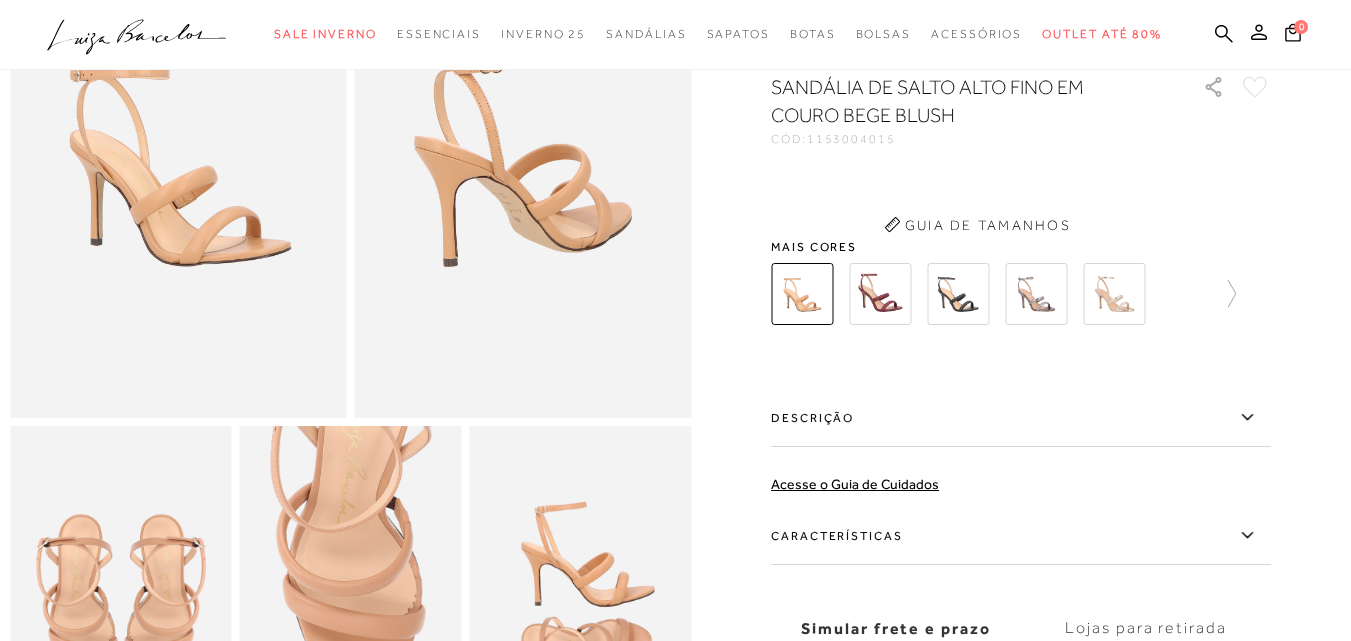 scroll, scrollTop: 0, scrollLeft: 0, axis: both 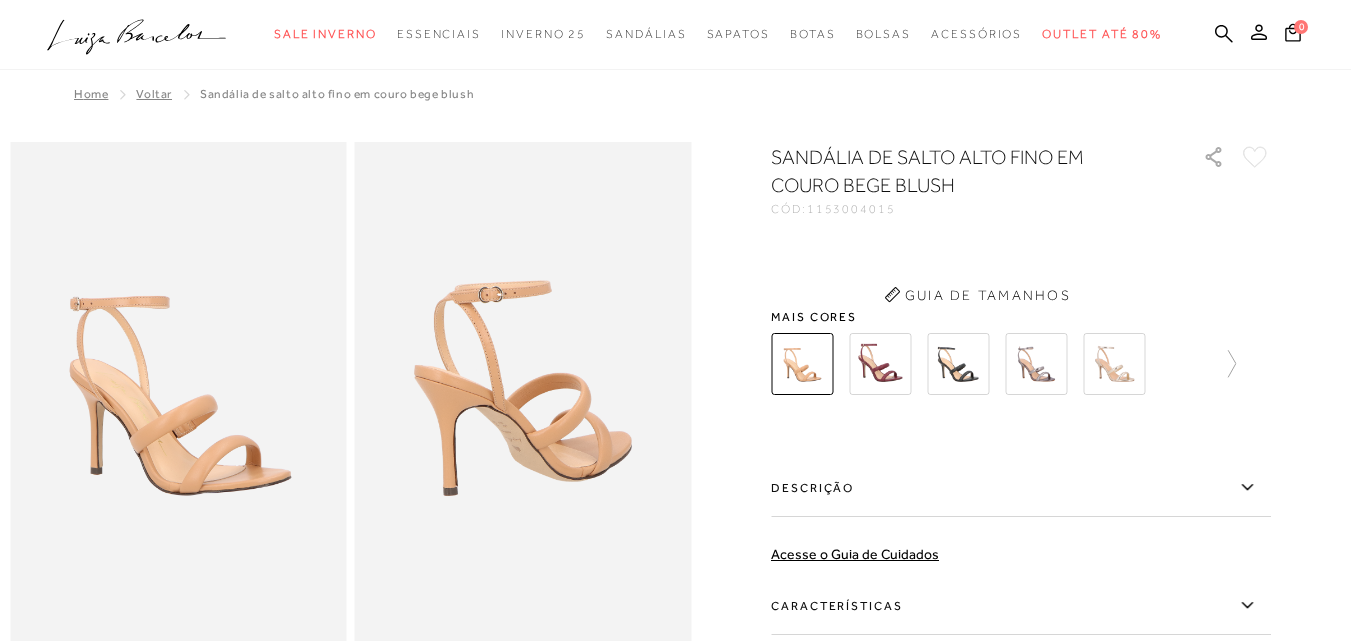 click on "SANDÁLIA DE SALTO ALTO FINO EM COURO BEGE BLUSH
CÓD:
1153004015
×
É necessário selecionar um tamanho para adicionar o produto como favorito.
Guia de [GEOGRAPHIC_DATA]
Mais cores" at bounding box center (1021, 485) 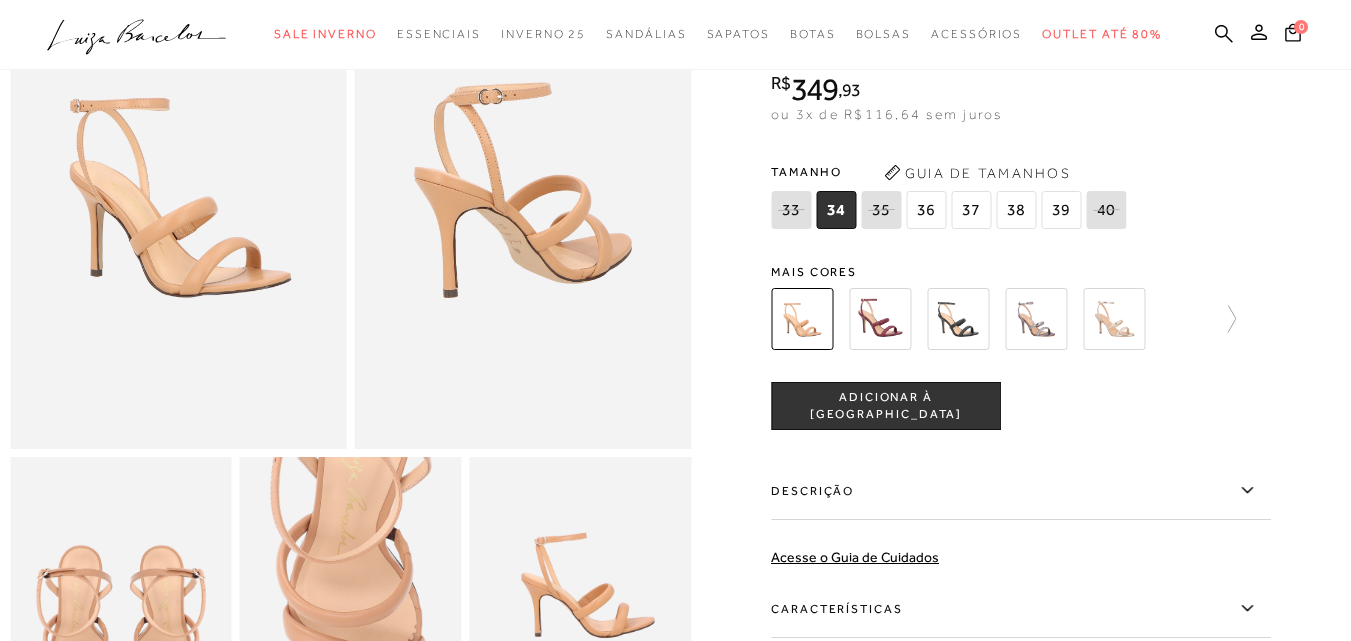 scroll, scrollTop: 174, scrollLeft: 0, axis: vertical 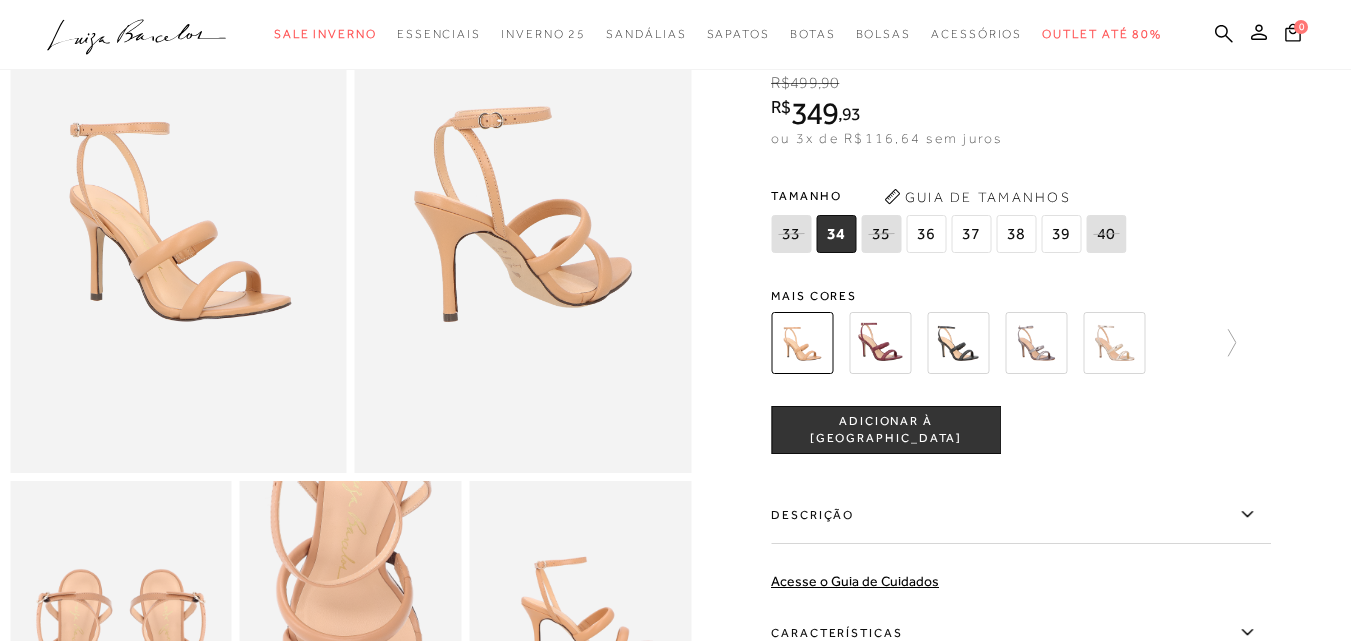 click at bounding box center [880, 343] 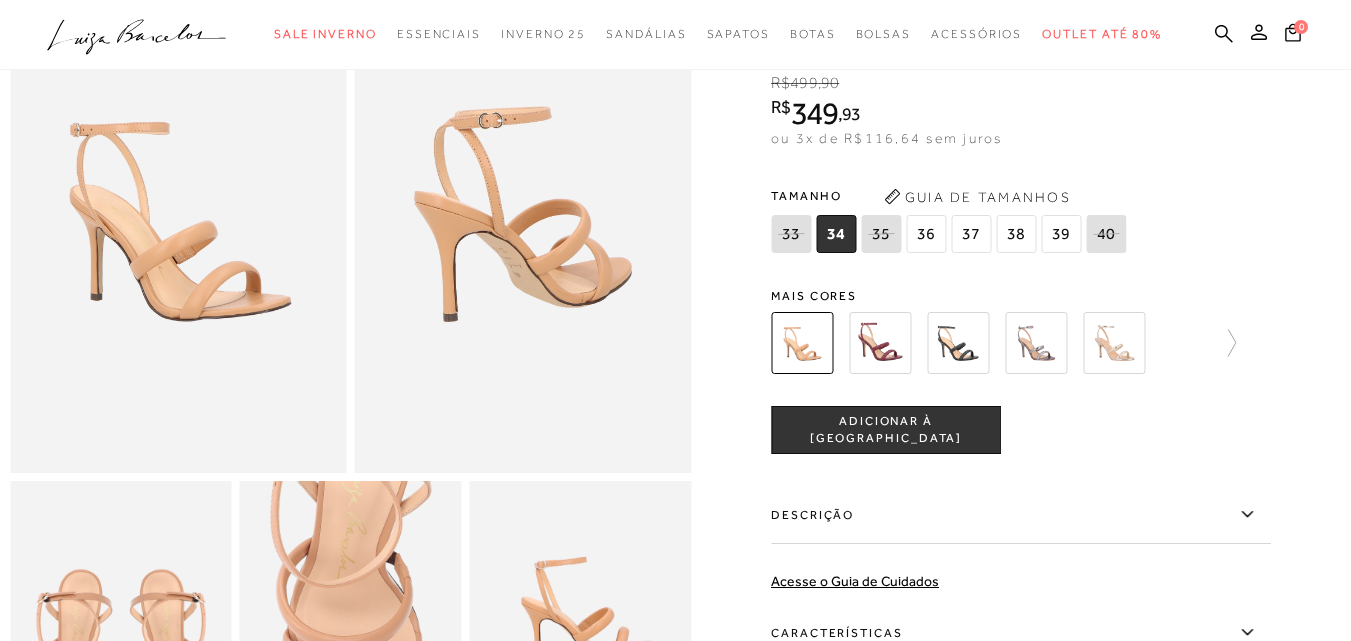scroll, scrollTop: 0, scrollLeft: 0, axis: both 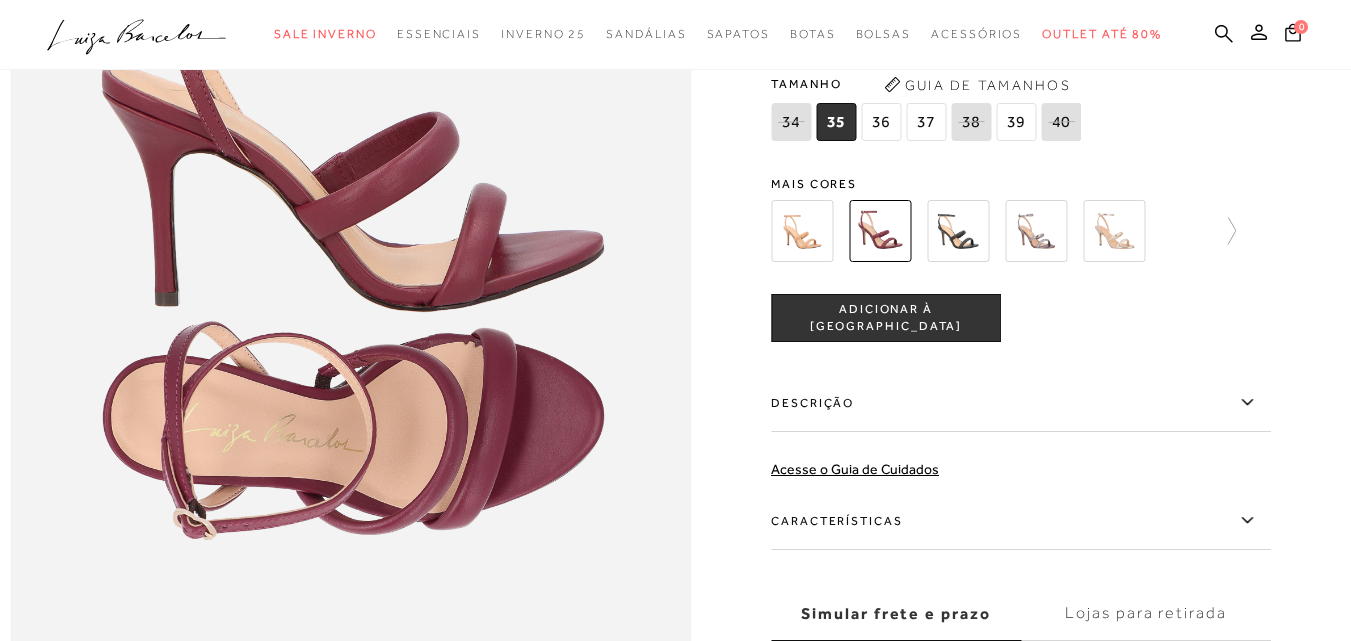 click at bounding box center (1114, 231) 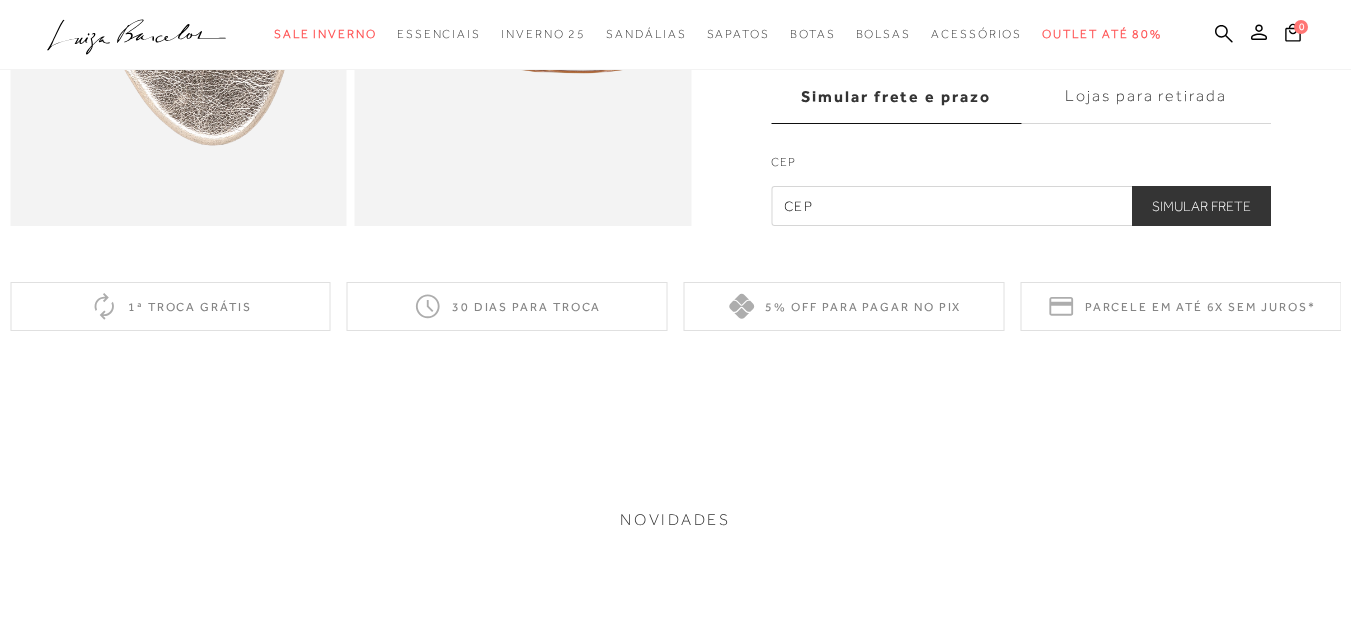 scroll, scrollTop: 0, scrollLeft: 0, axis: both 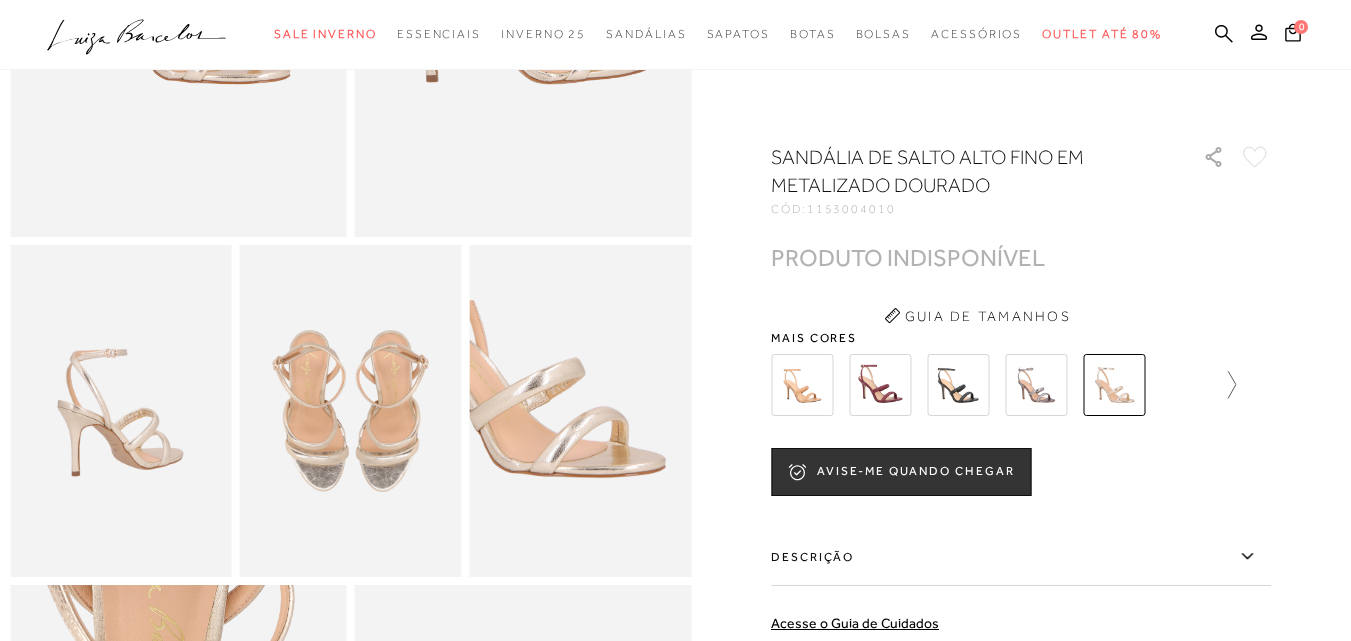 click 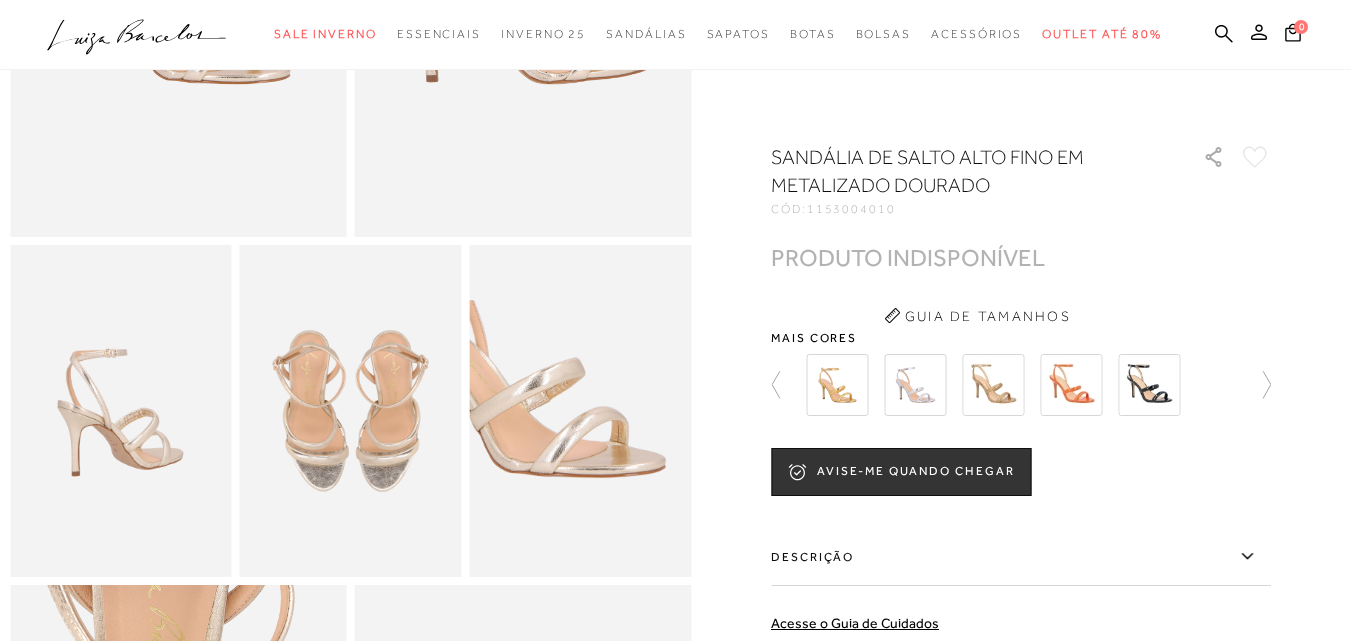 click at bounding box center (1071, 385) 